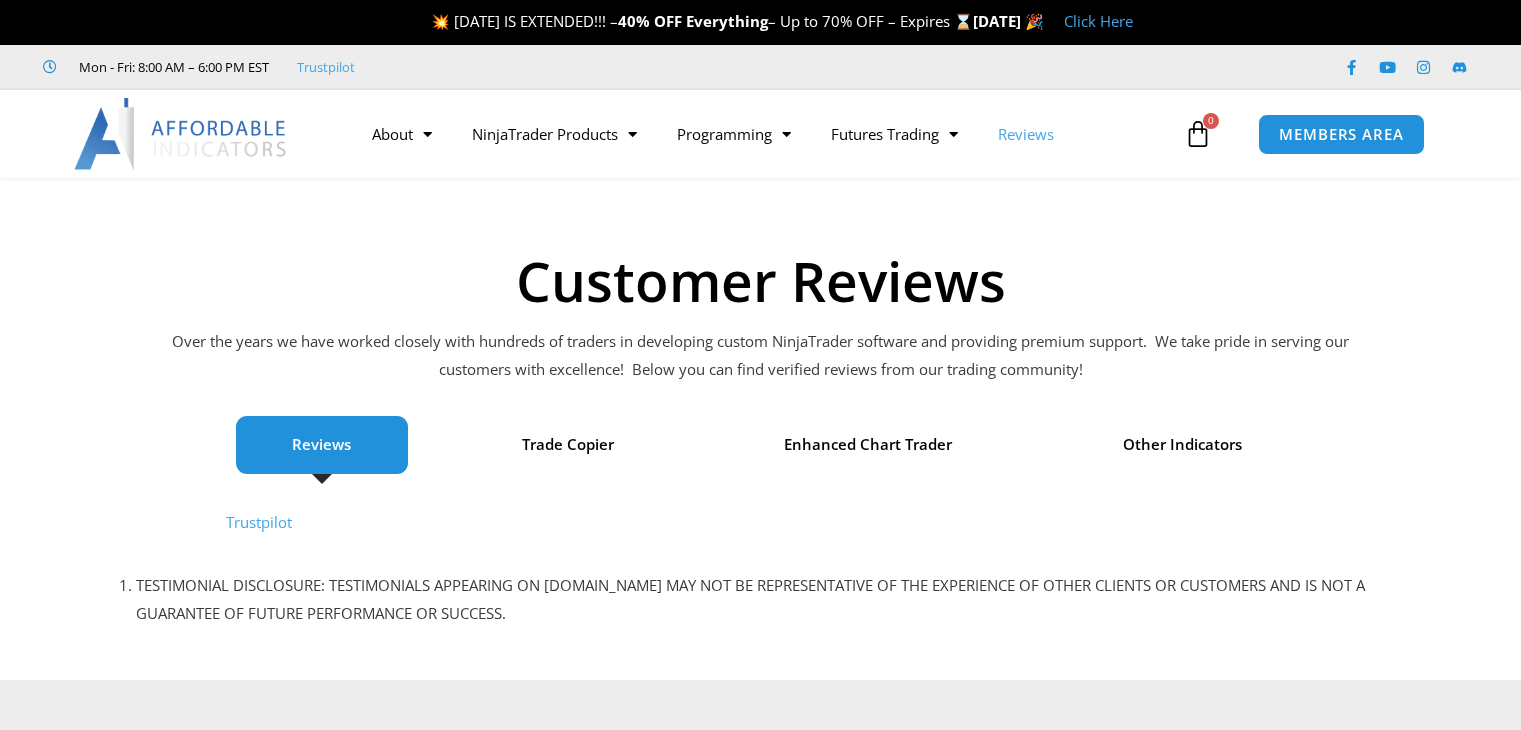 scroll, scrollTop: 0, scrollLeft: 0, axis: both 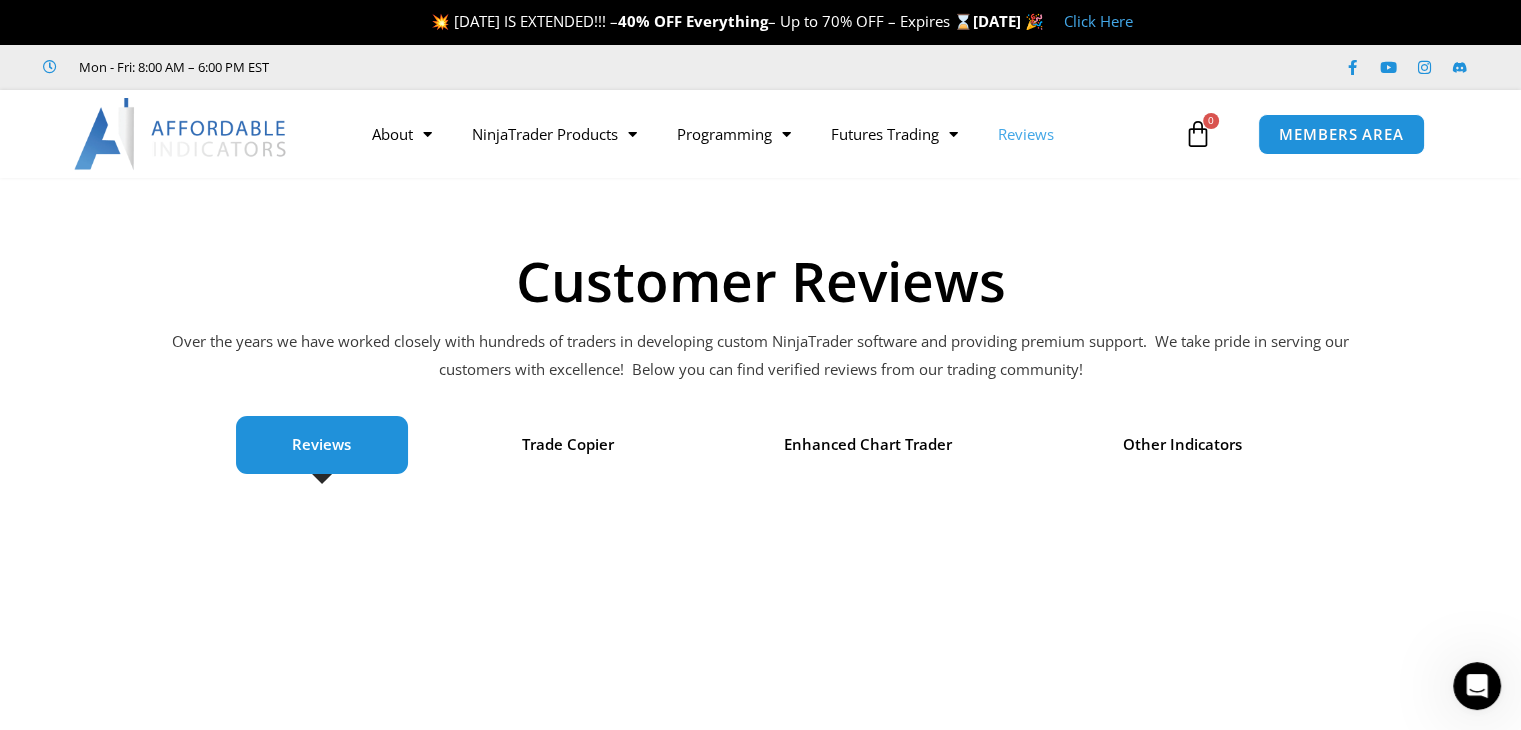 click at bounding box center [1198, 134] 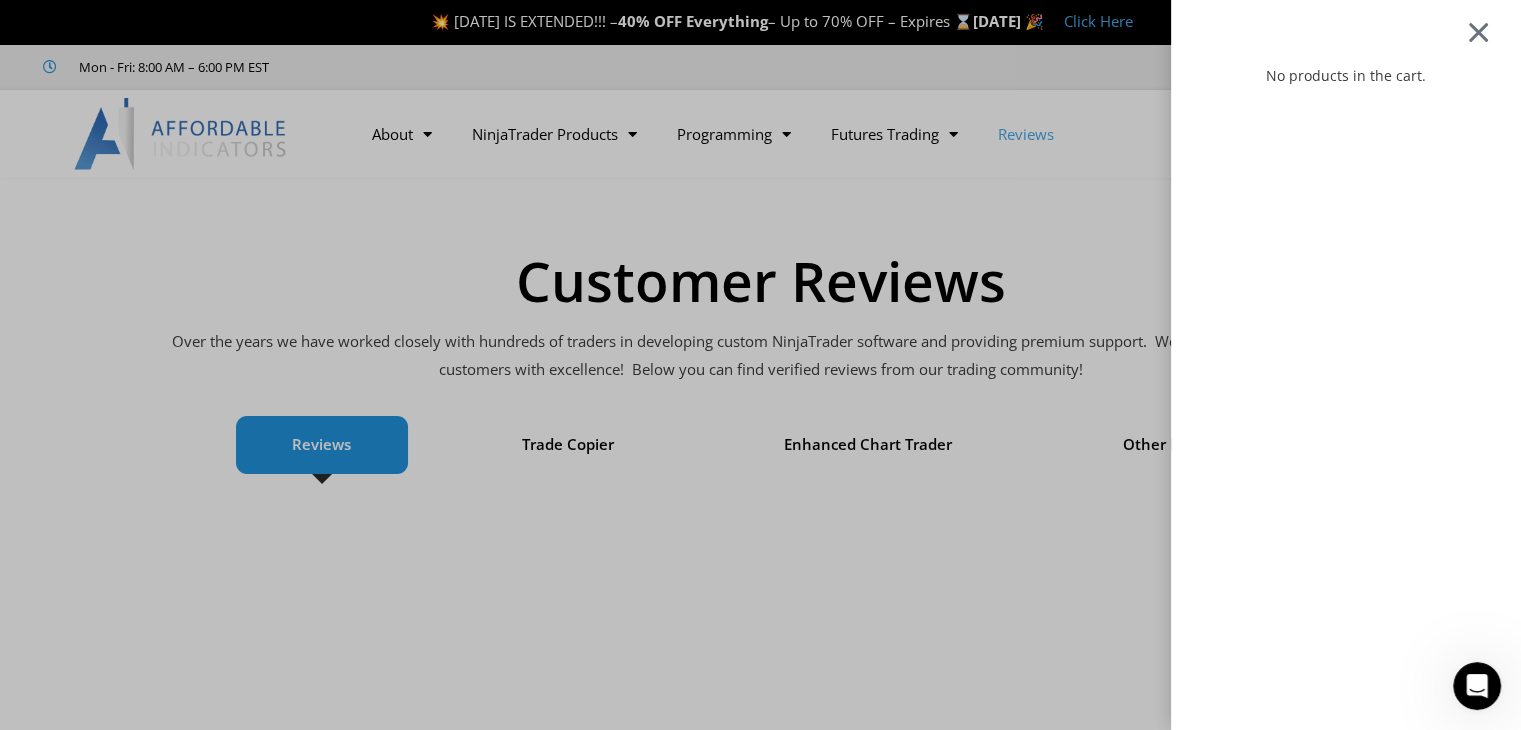 click at bounding box center [1478, 31] 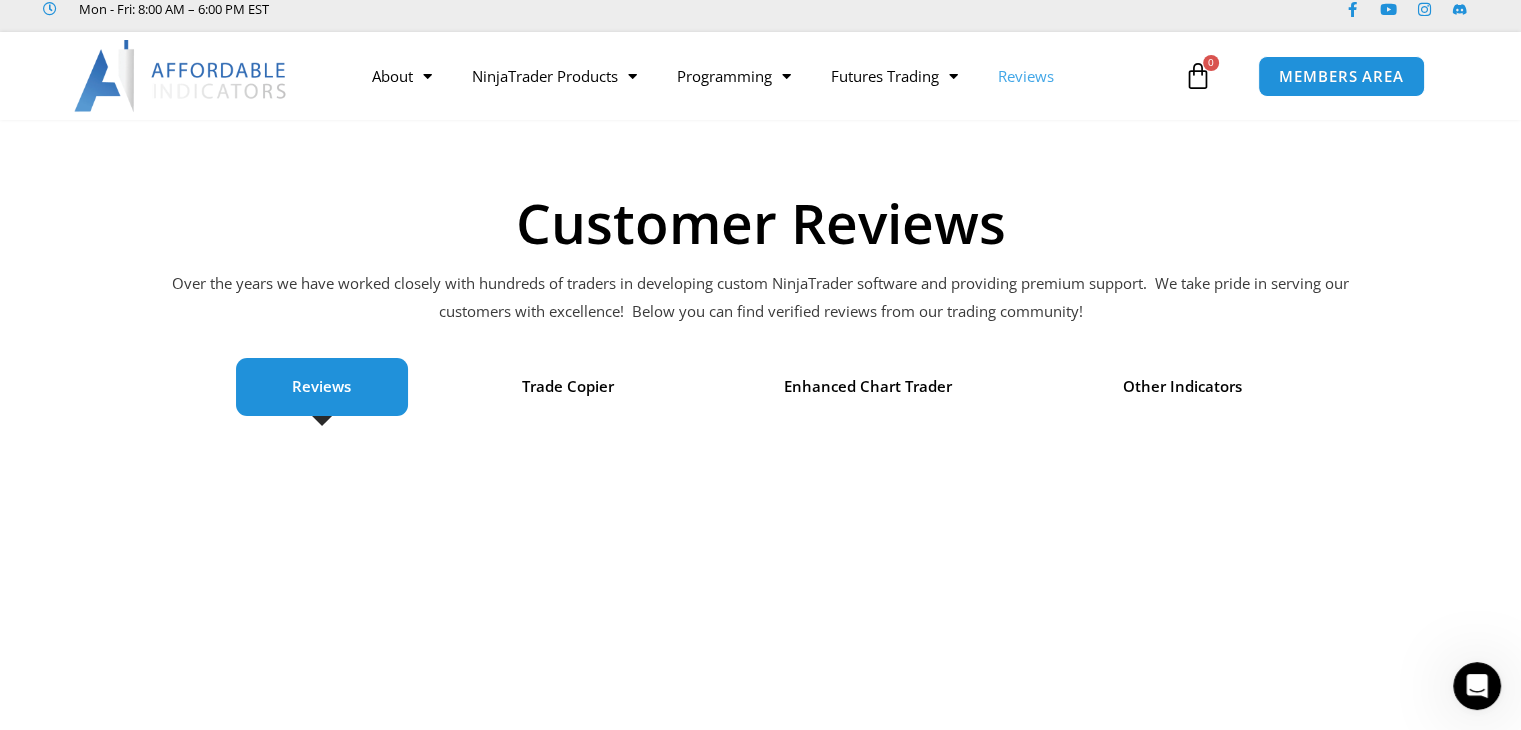 scroll, scrollTop: 0, scrollLeft: 0, axis: both 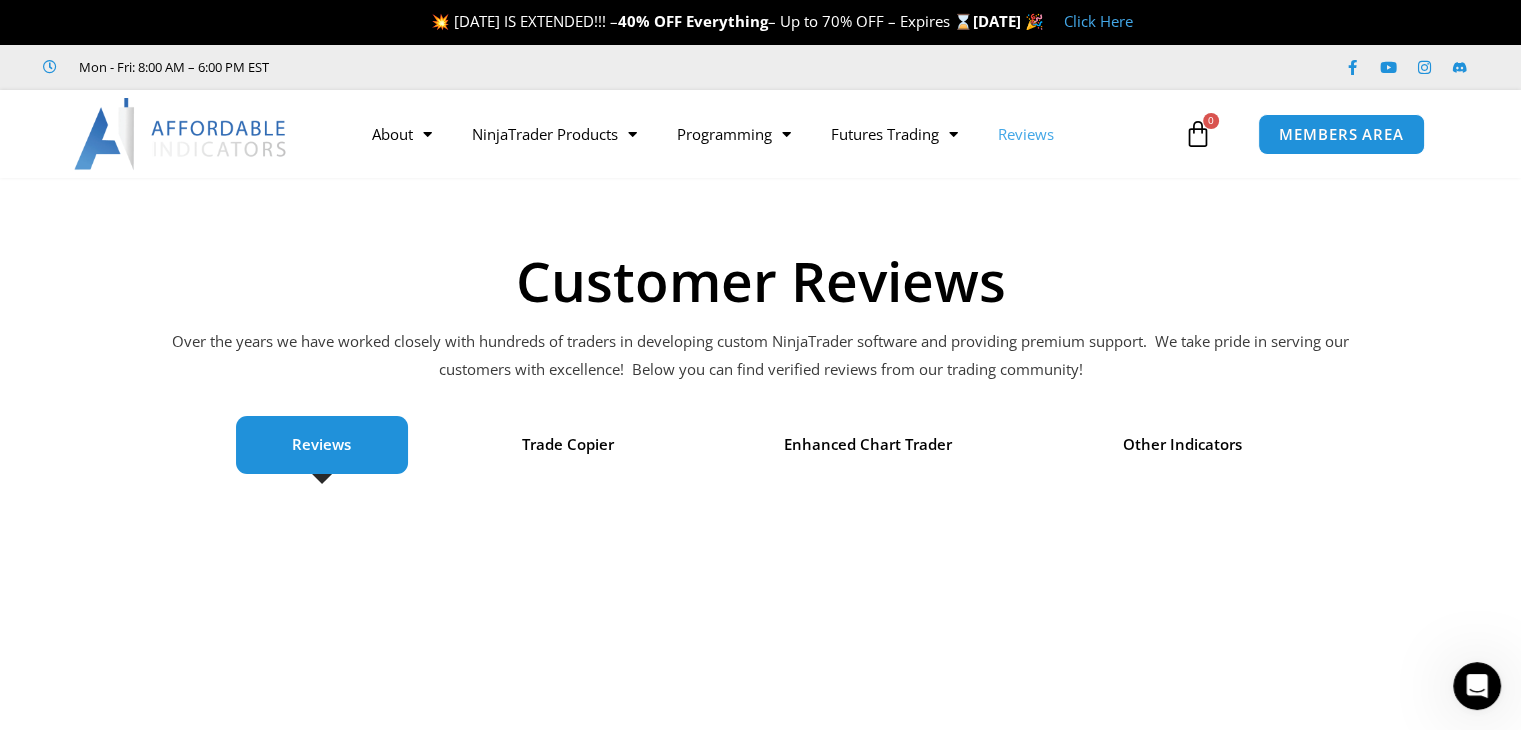 click on "Mon - Fri: 8:00 AM – 6:00 PM EST                                       Facebook-f             Youtube             Instagram" at bounding box center (760, 67) 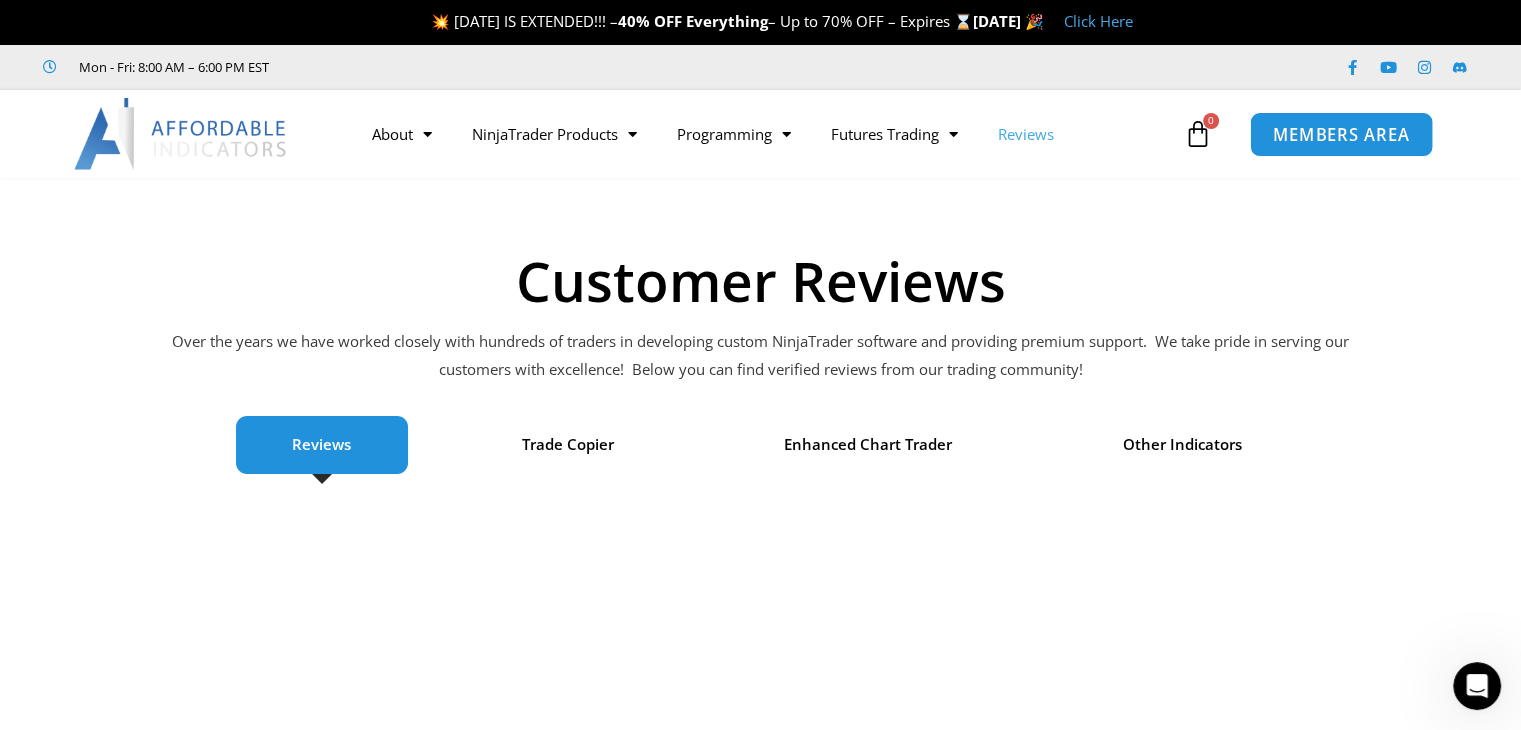 click on "MEMBERS AREA" at bounding box center [1341, 134] 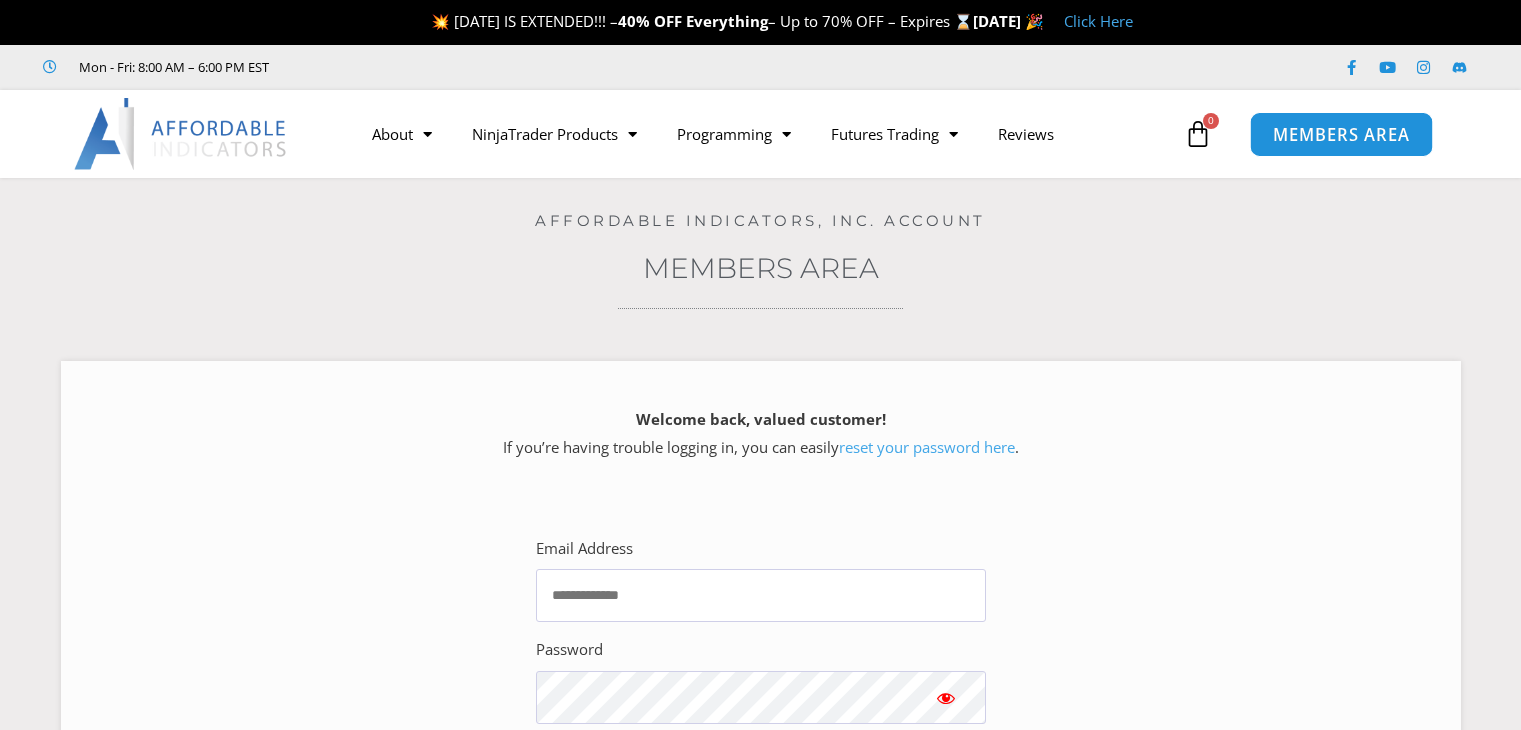 scroll, scrollTop: 0, scrollLeft: 0, axis: both 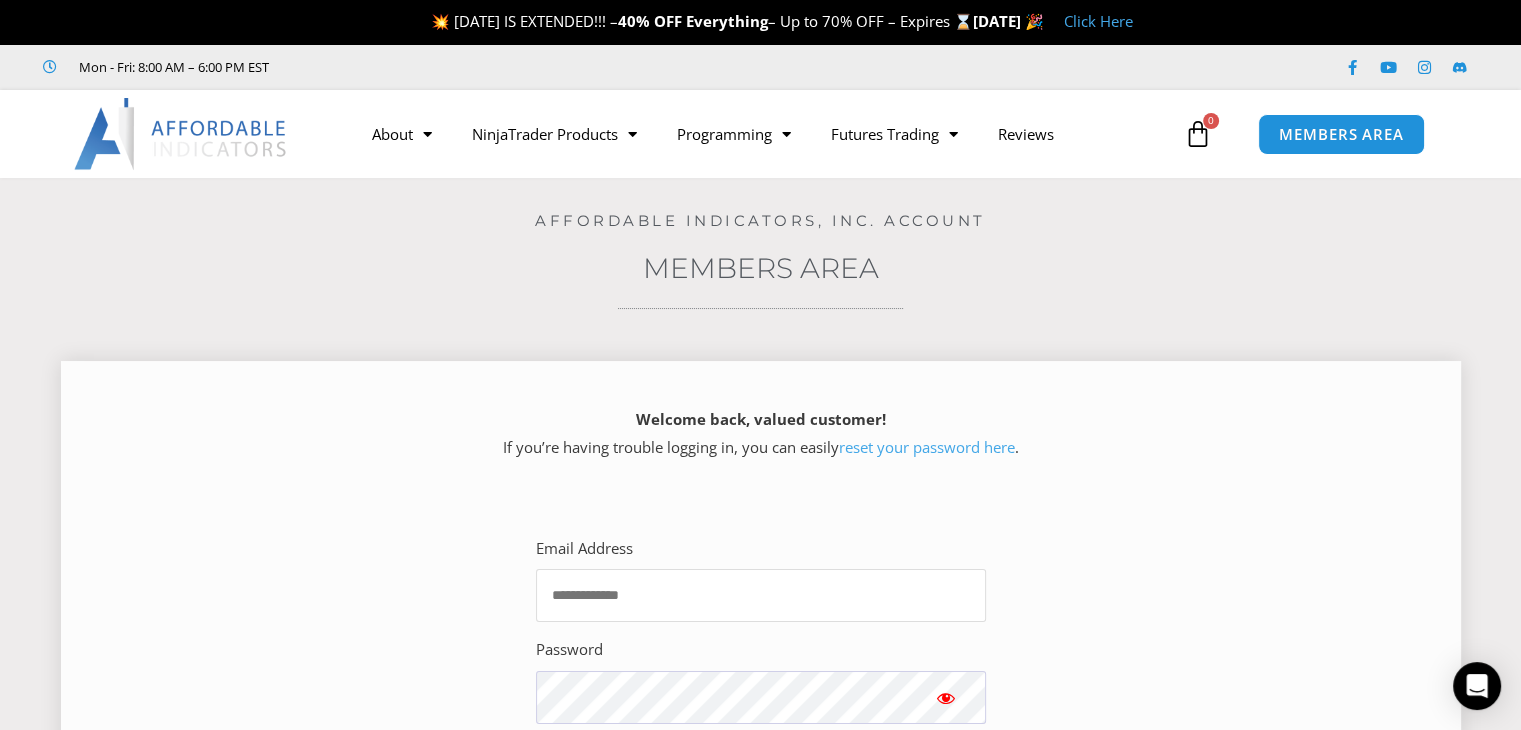 click on "Email Address" at bounding box center [761, 595] 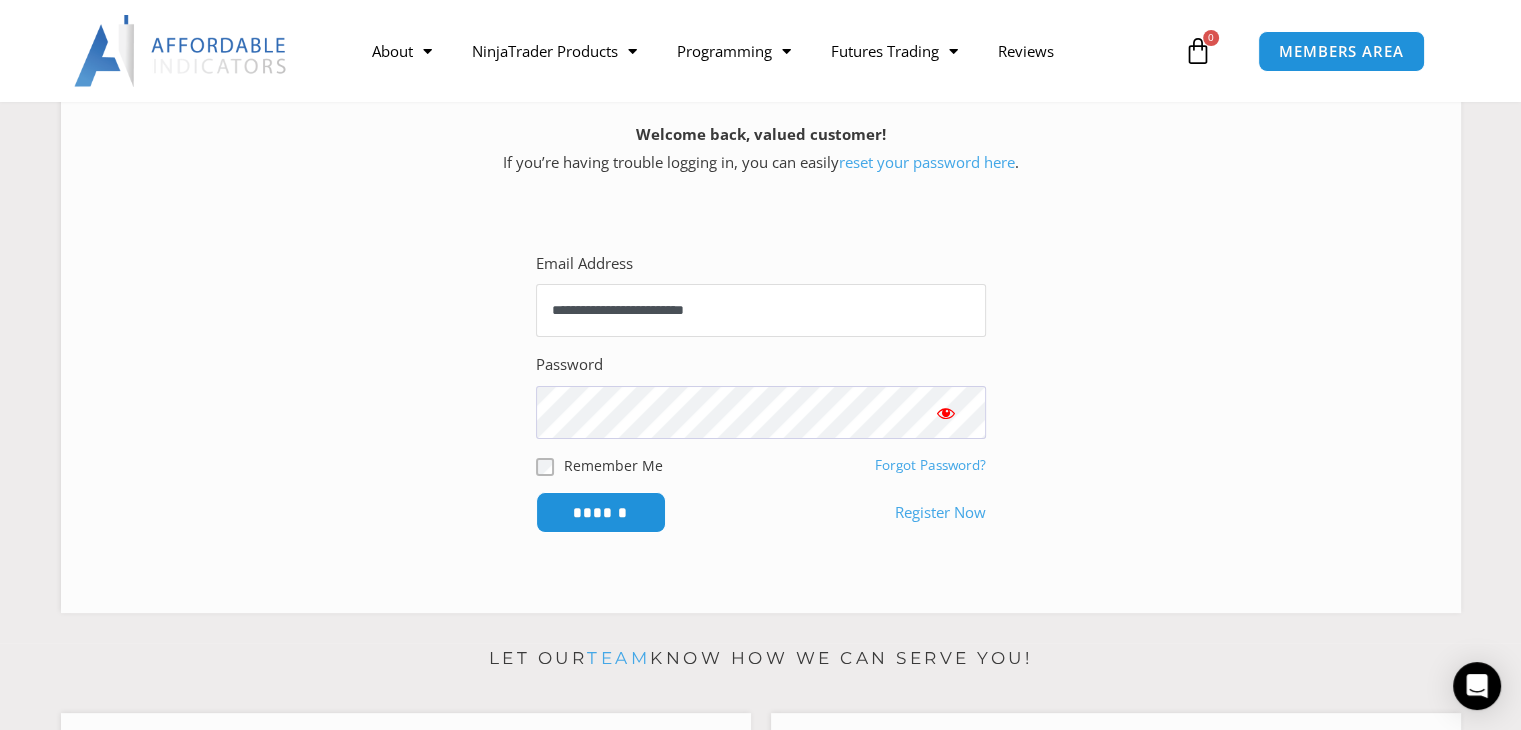 scroll, scrollTop: 288, scrollLeft: 0, axis: vertical 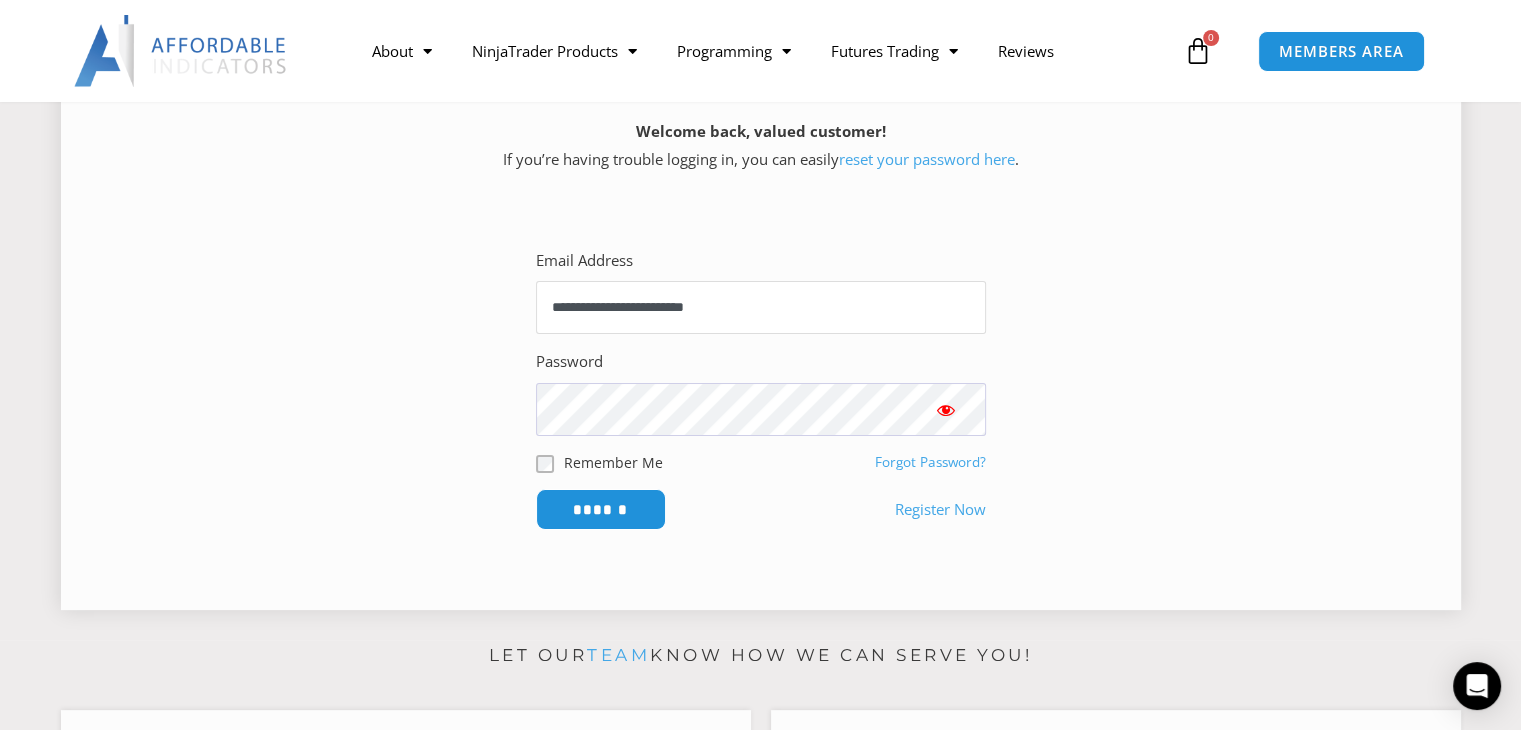 type on "**********" 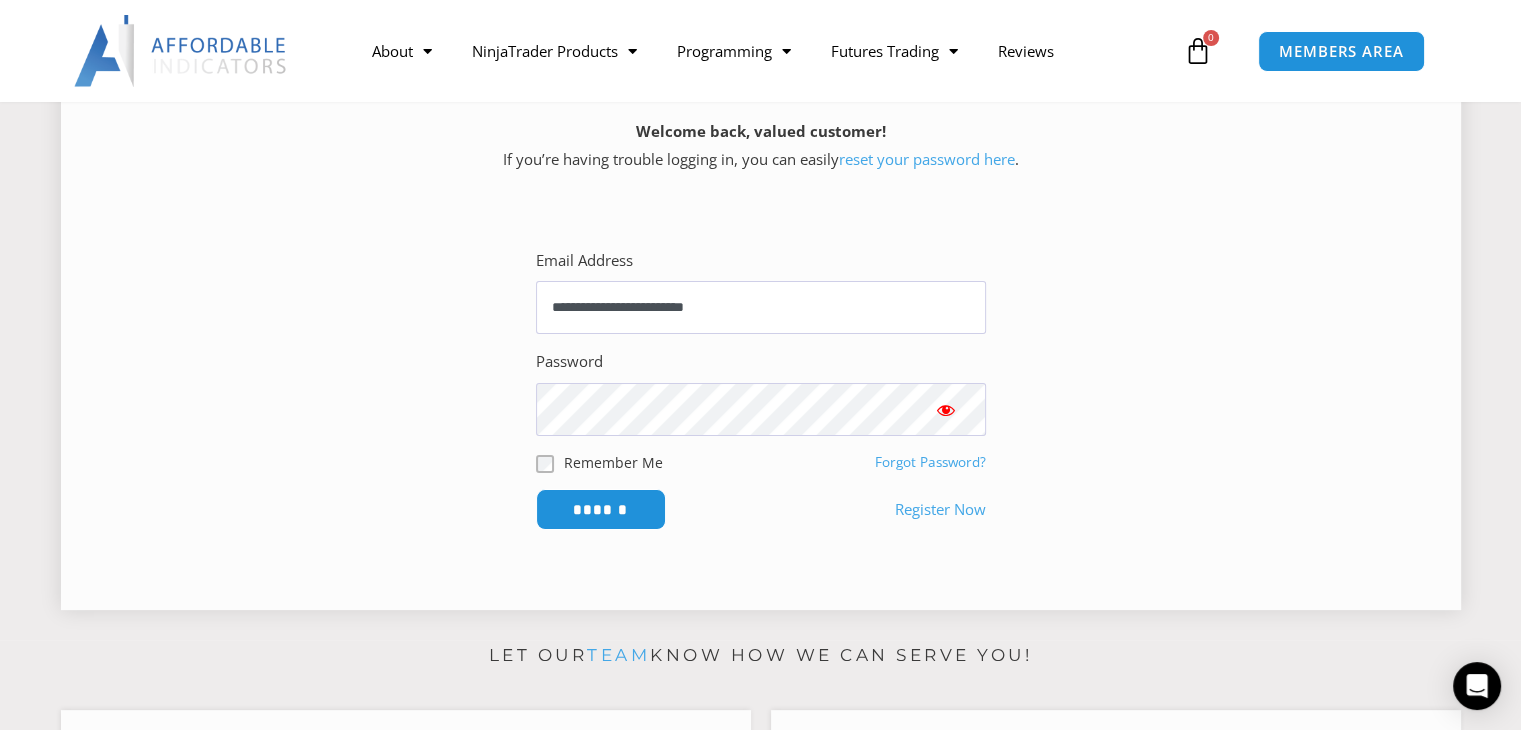 click at bounding box center [946, 410] 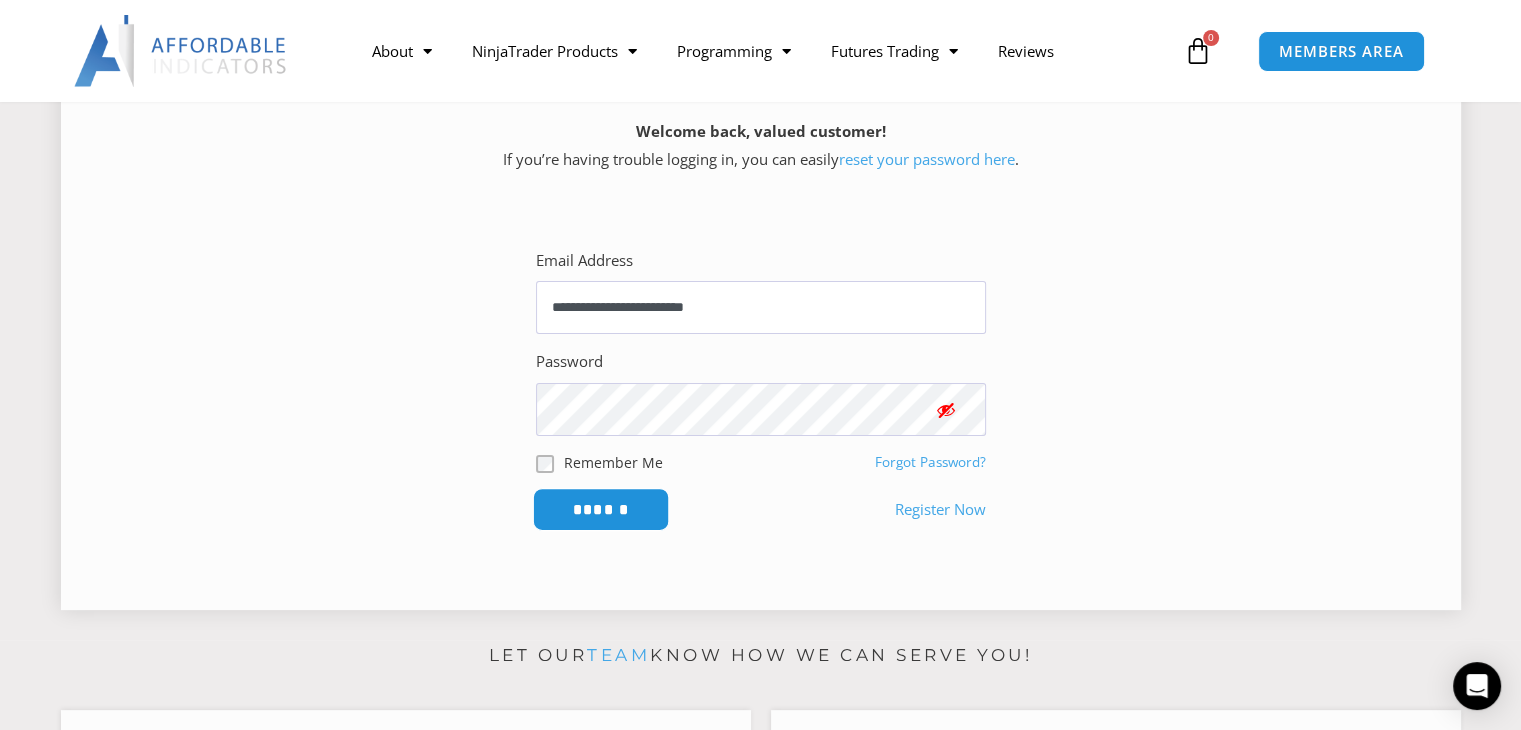 click on "******" at bounding box center [600, 509] 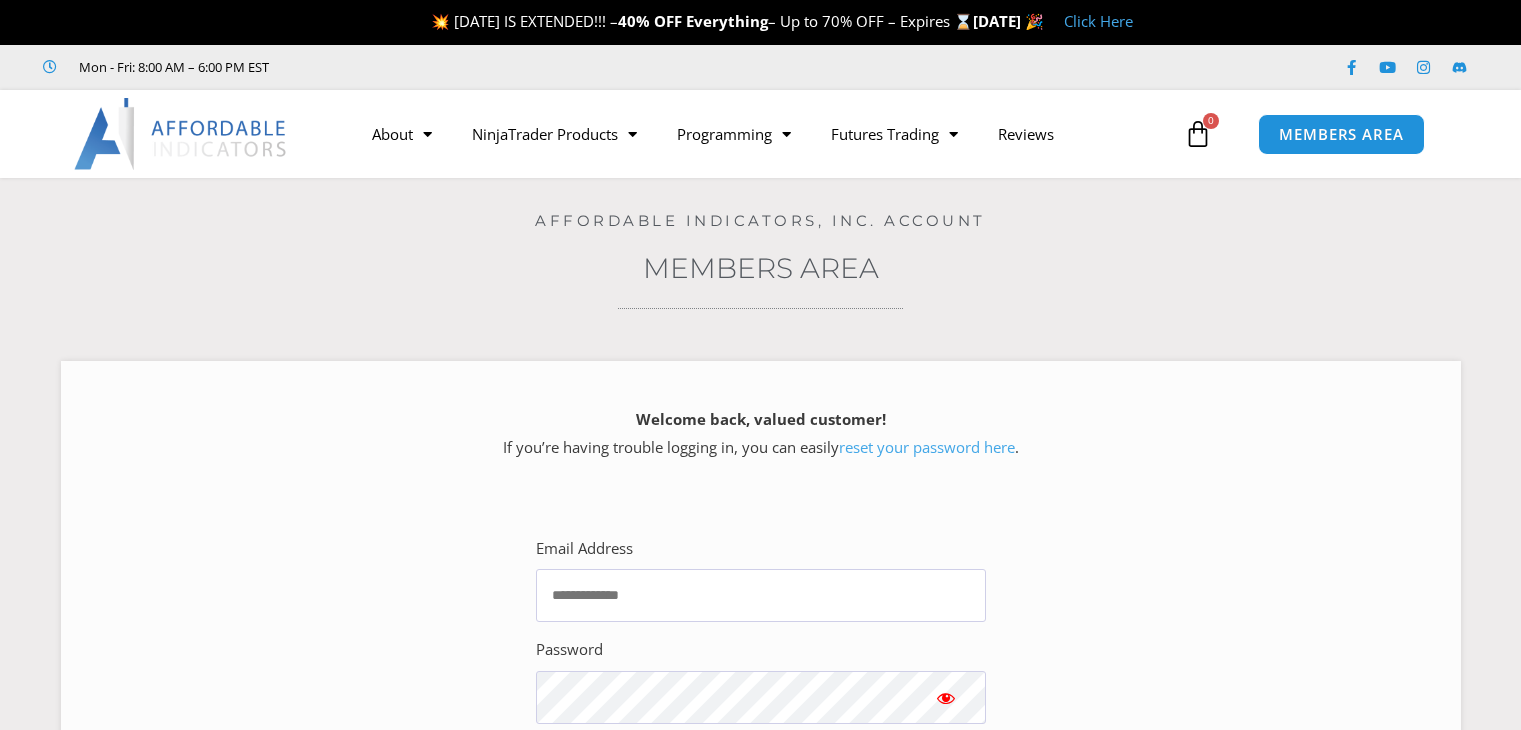 scroll, scrollTop: 0, scrollLeft: 0, axis: both 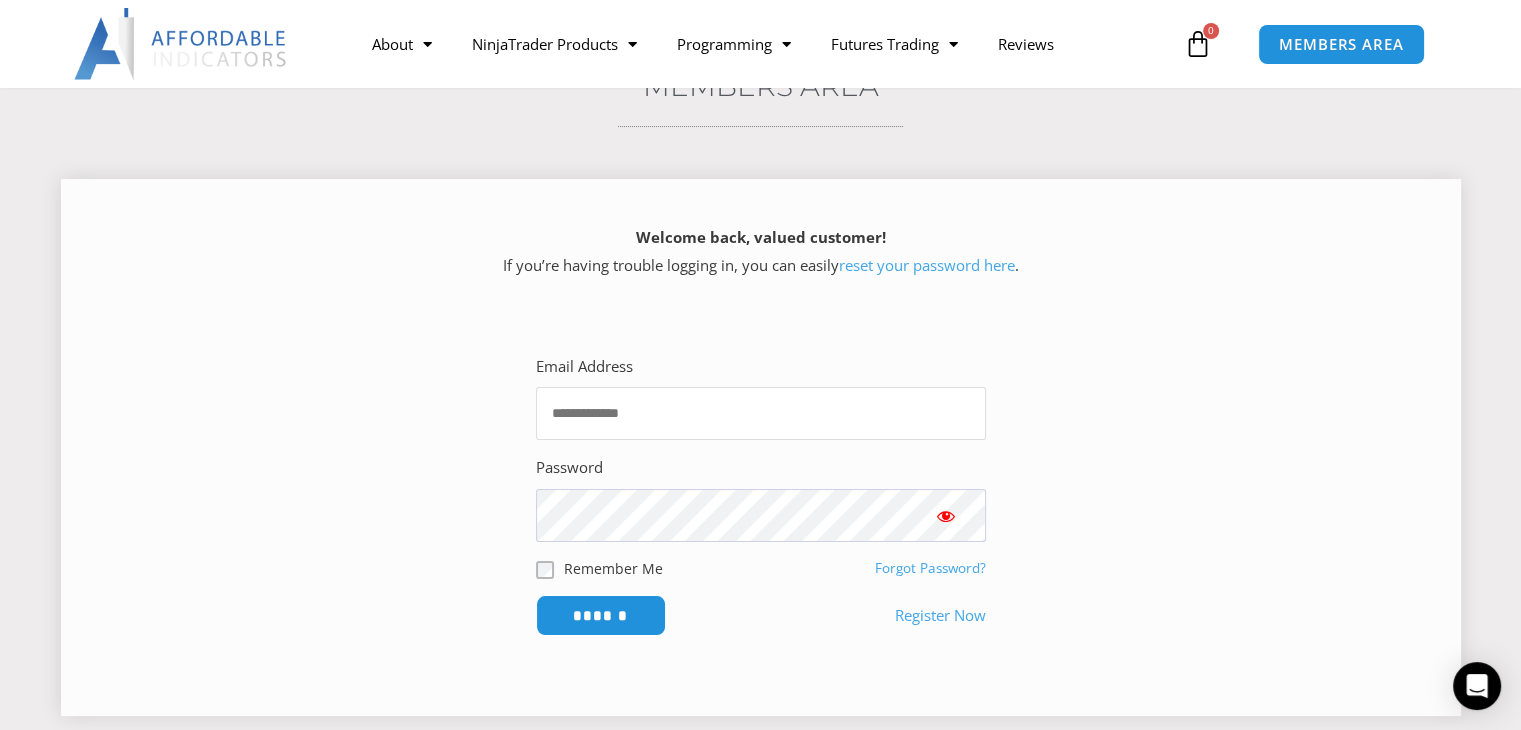 click on "Email Address" at bounding box center [761, 413] 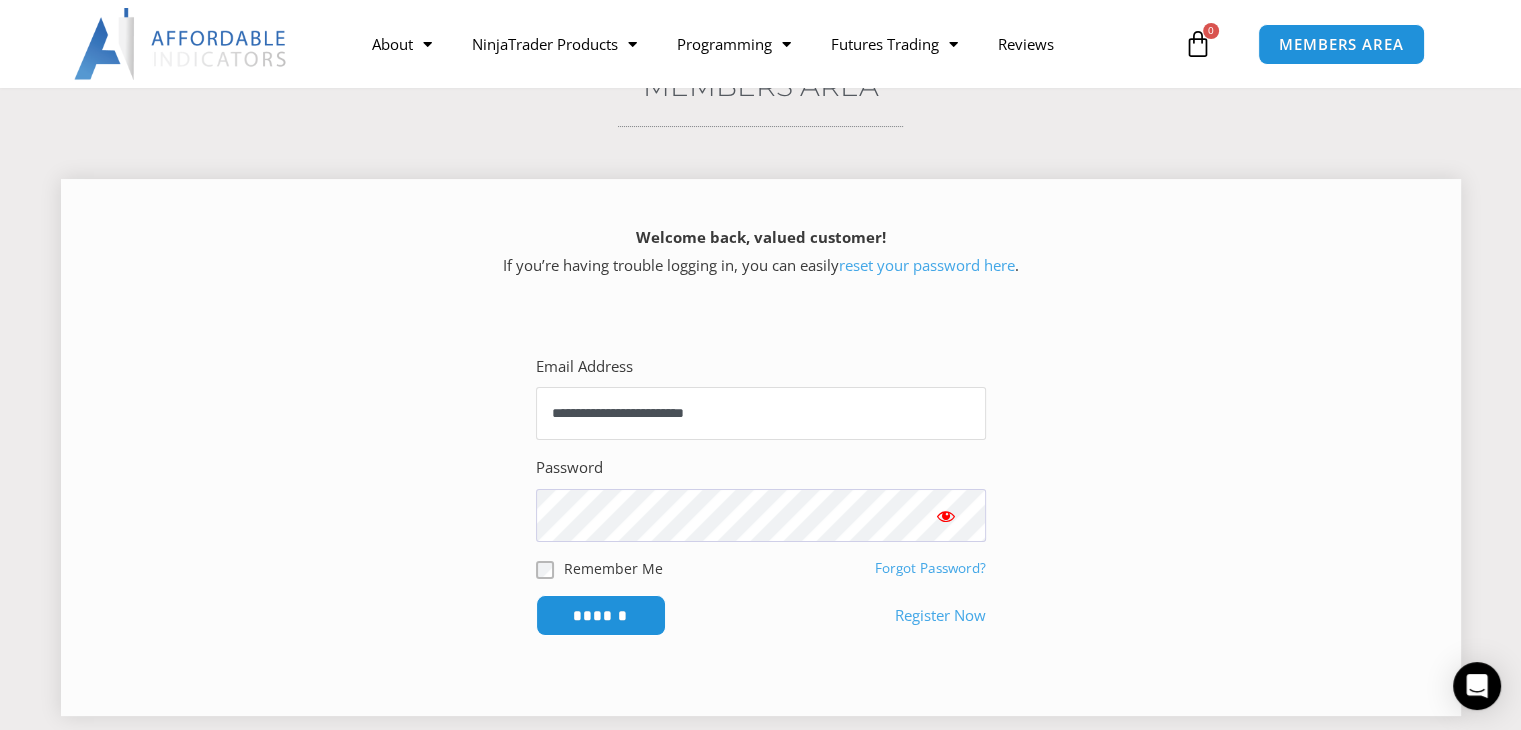 type on "**********" 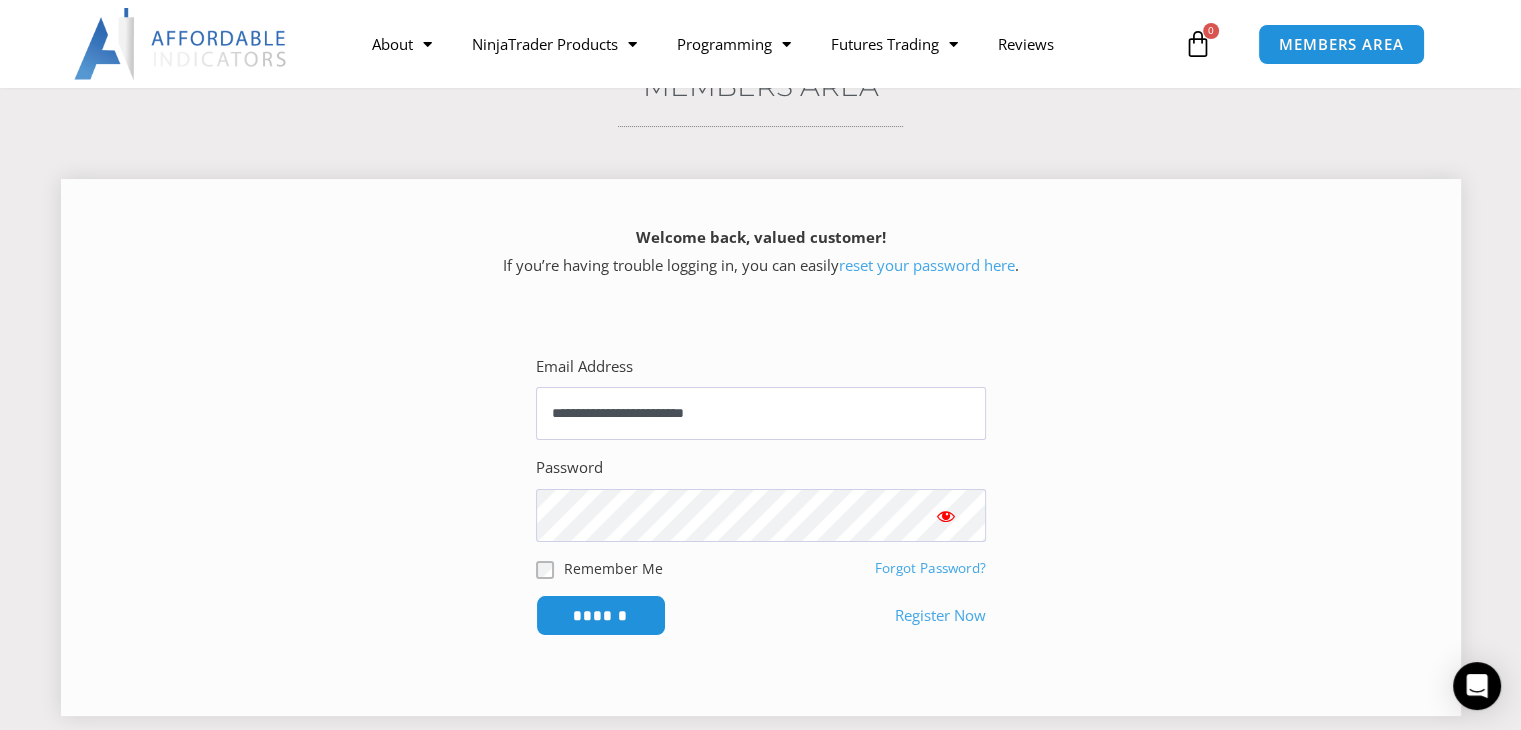 click at bounding box center (946, 515) 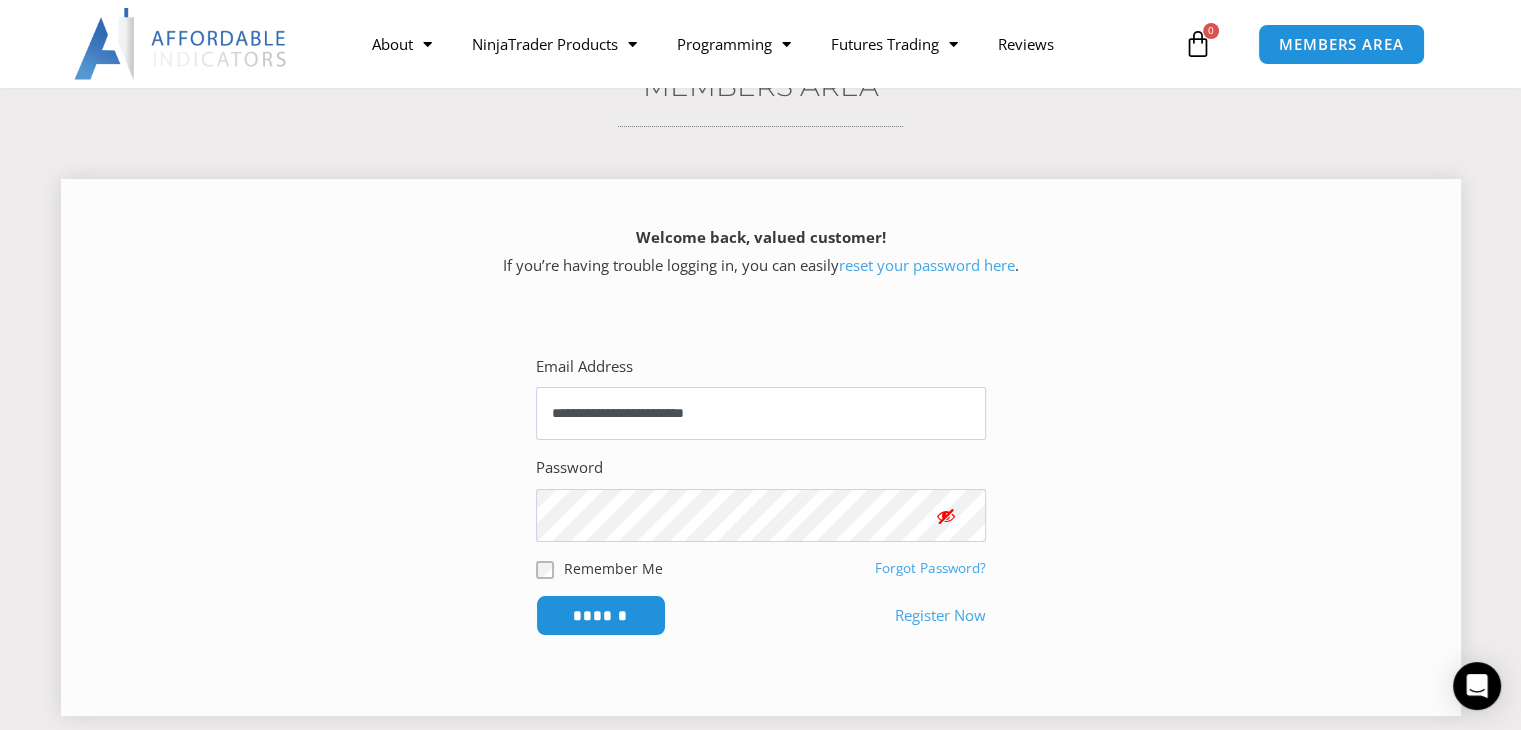 type 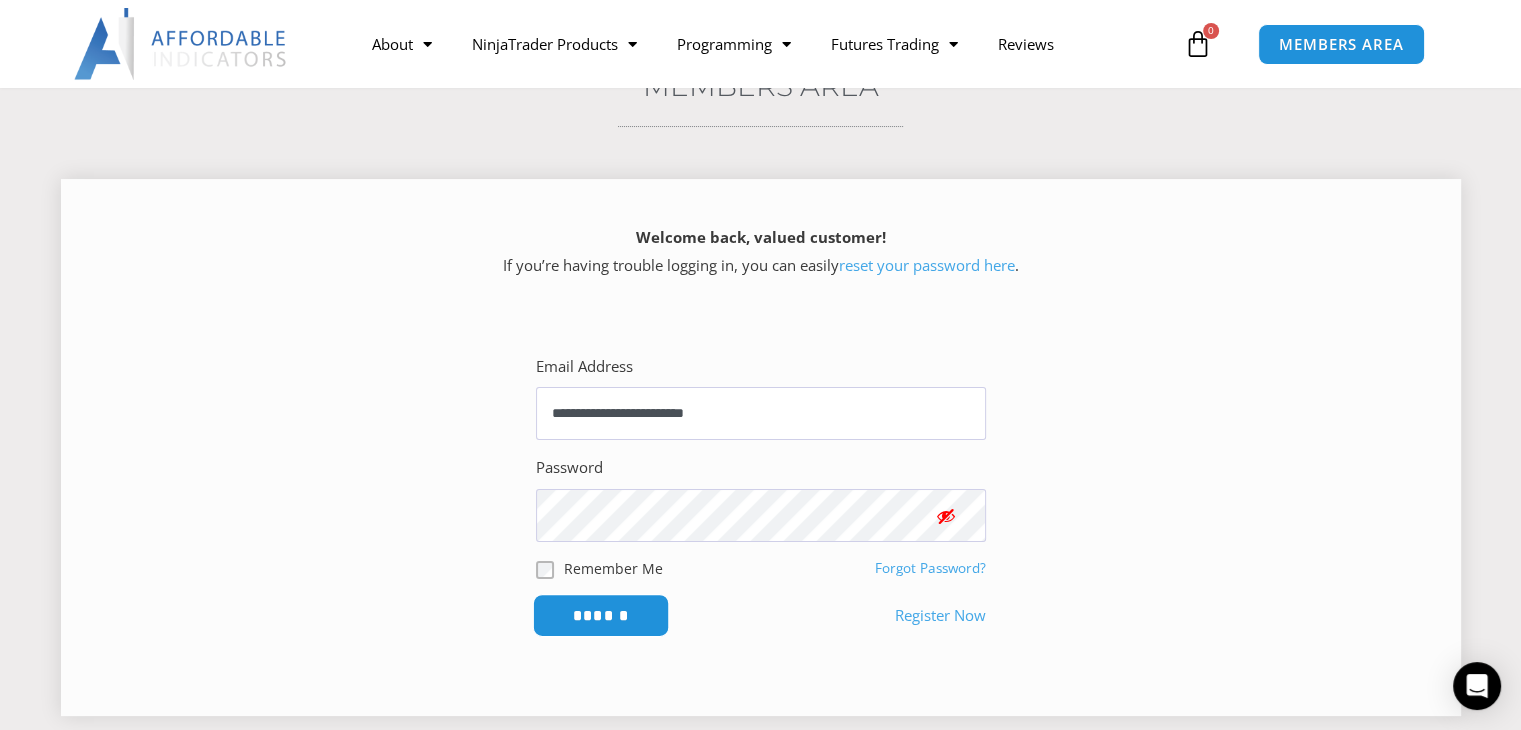 click on "******" at bounding box center [600, 615] 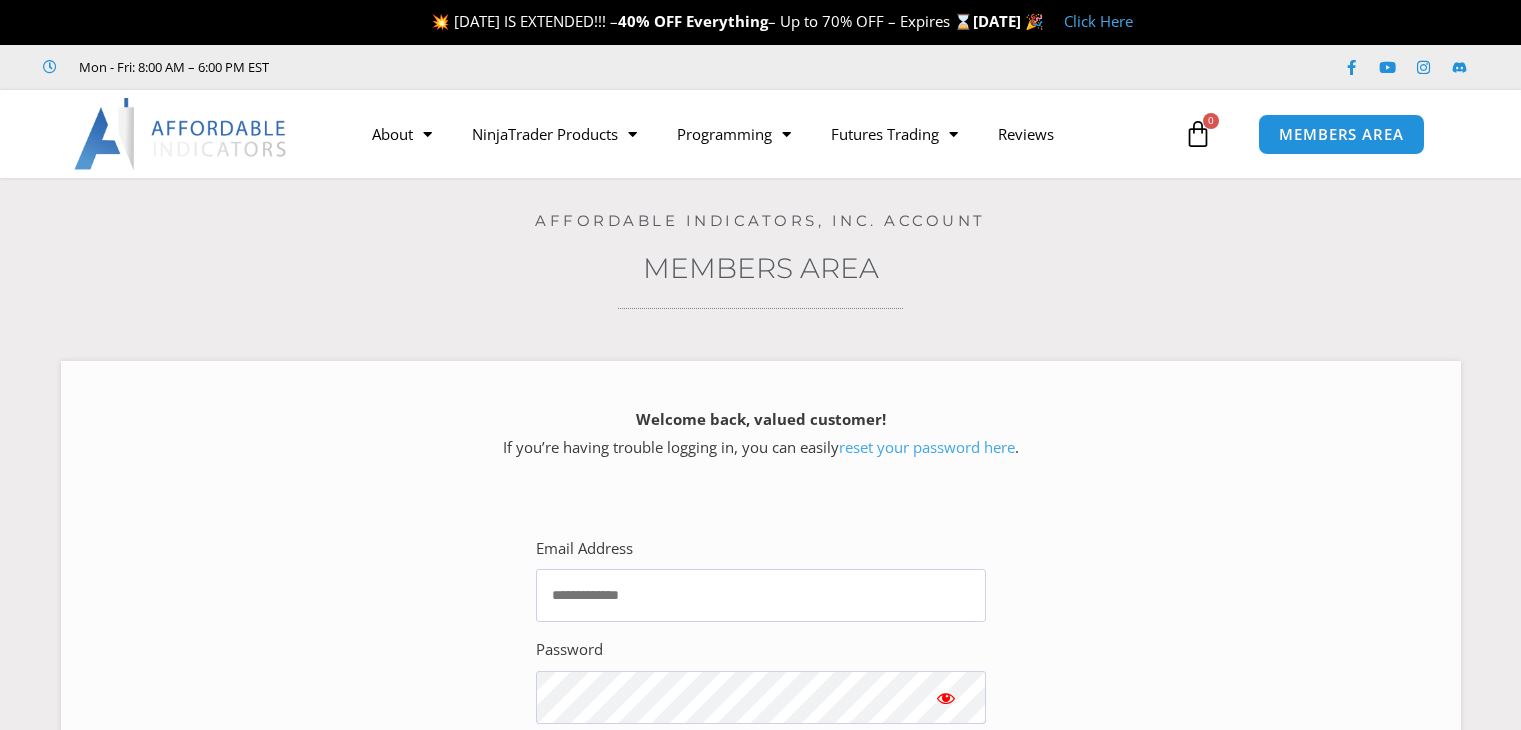 scroll, scrollTop: 0, scrollLeft: 0, axis: both 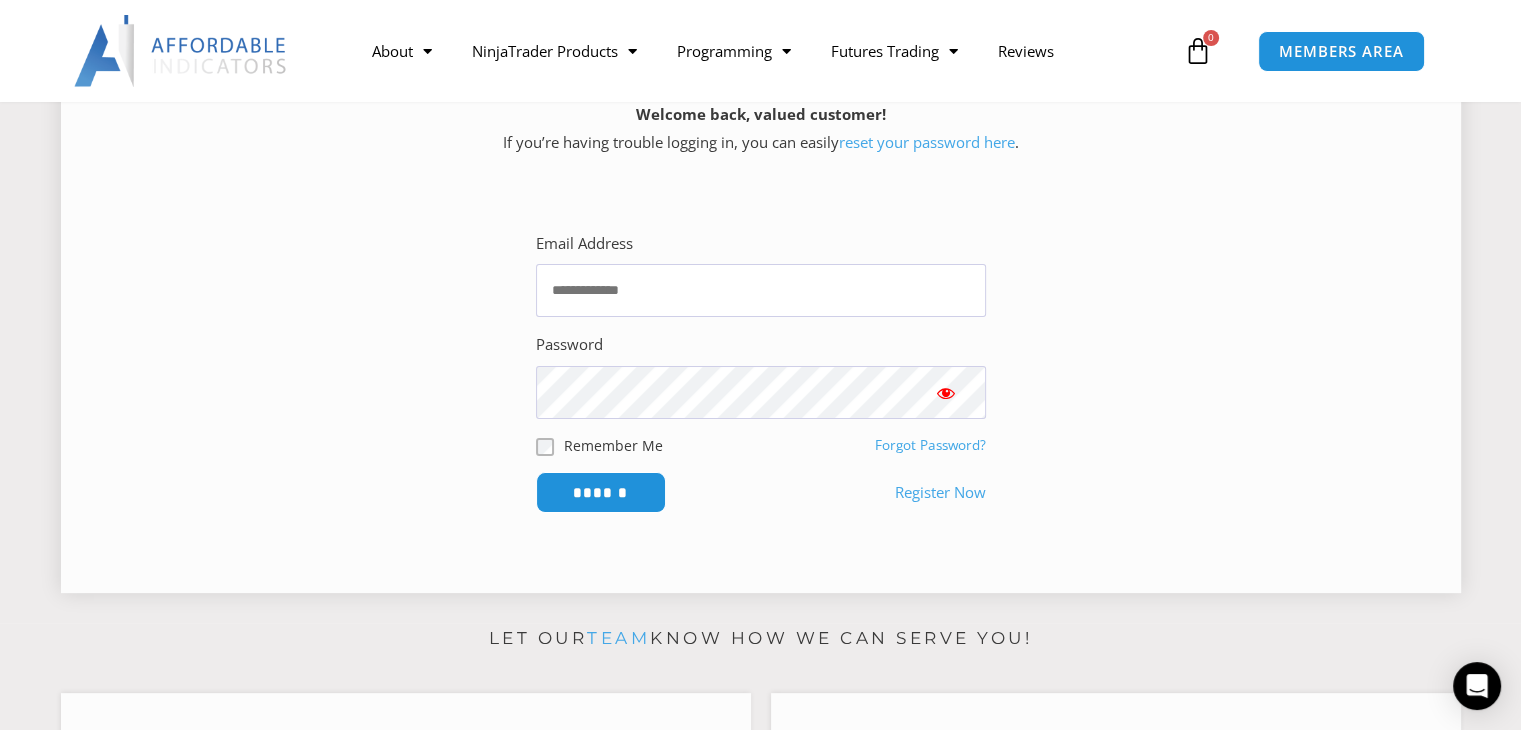 click on "Forgot Password?" at bounding box center [930, 445] 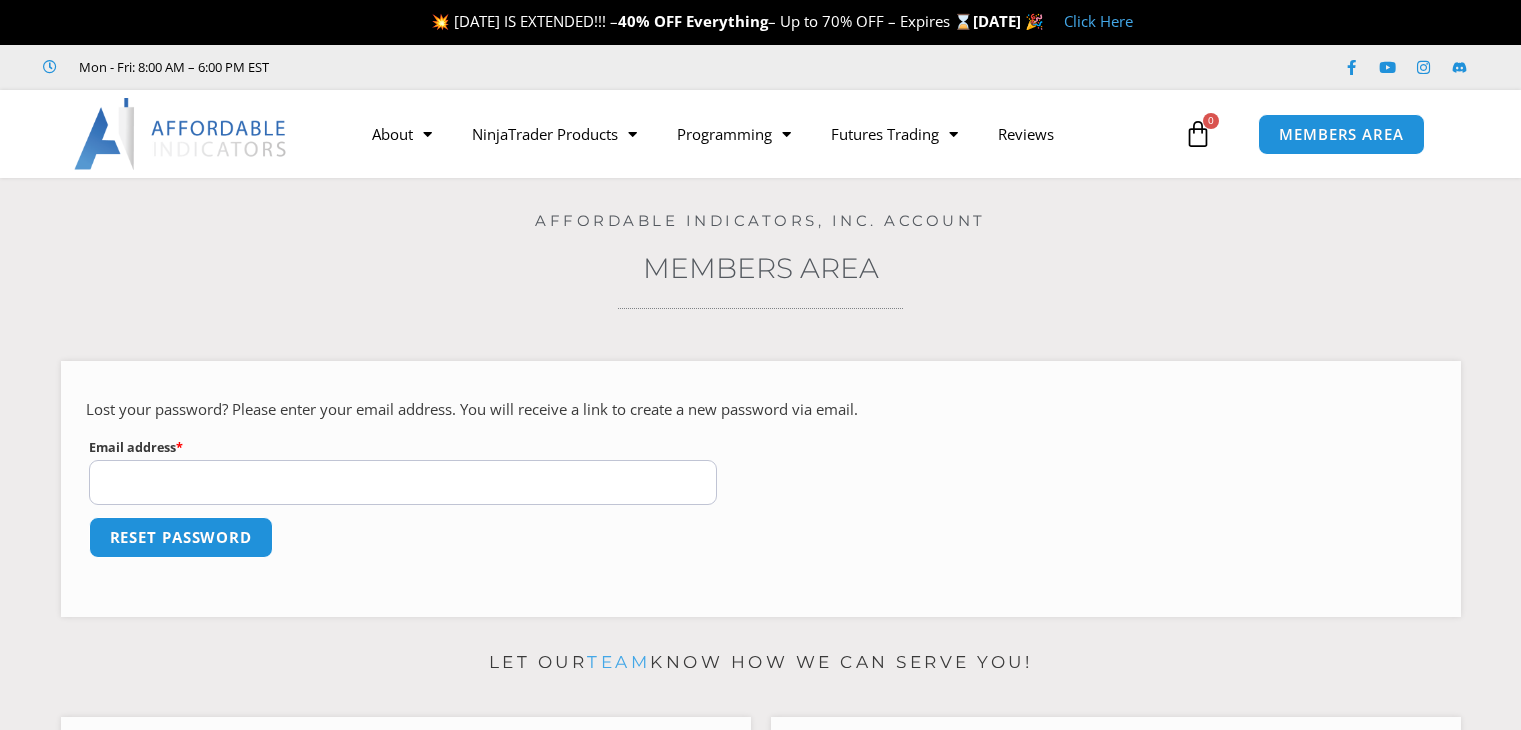 scroll, scrollTop: 0, scrollLeft: 0, axis: both 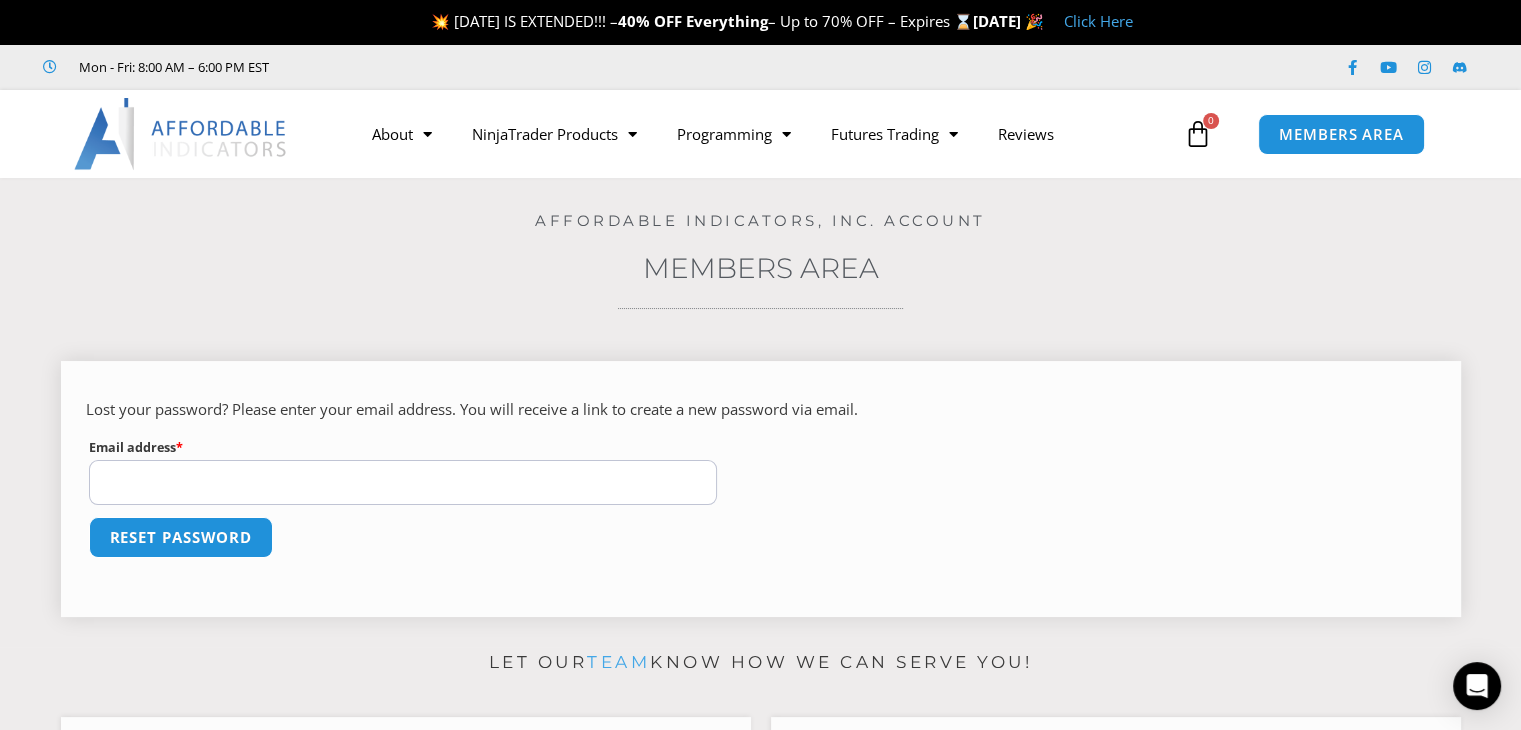 click on "Email address  * Required" at bounding box center [403, 482] 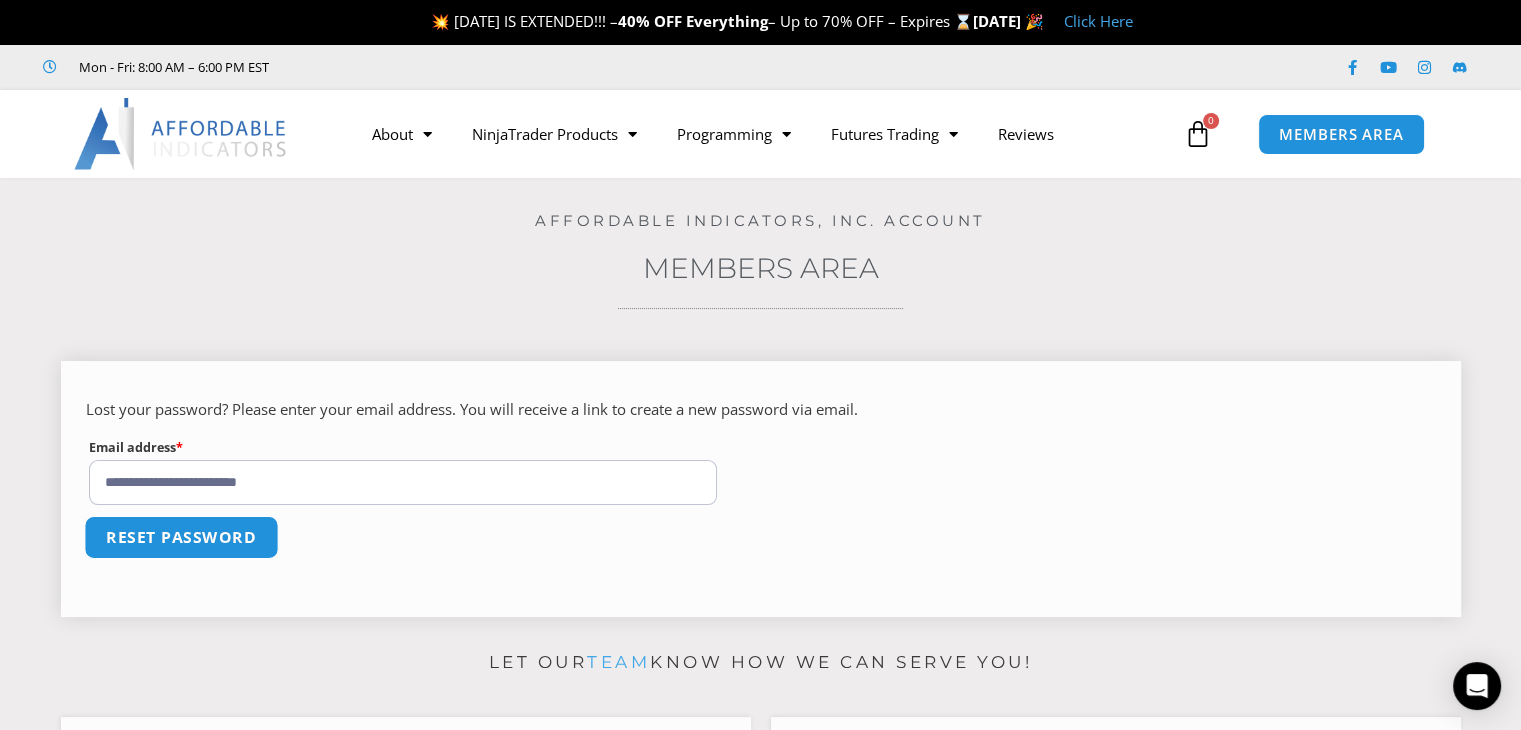 type on "**********" 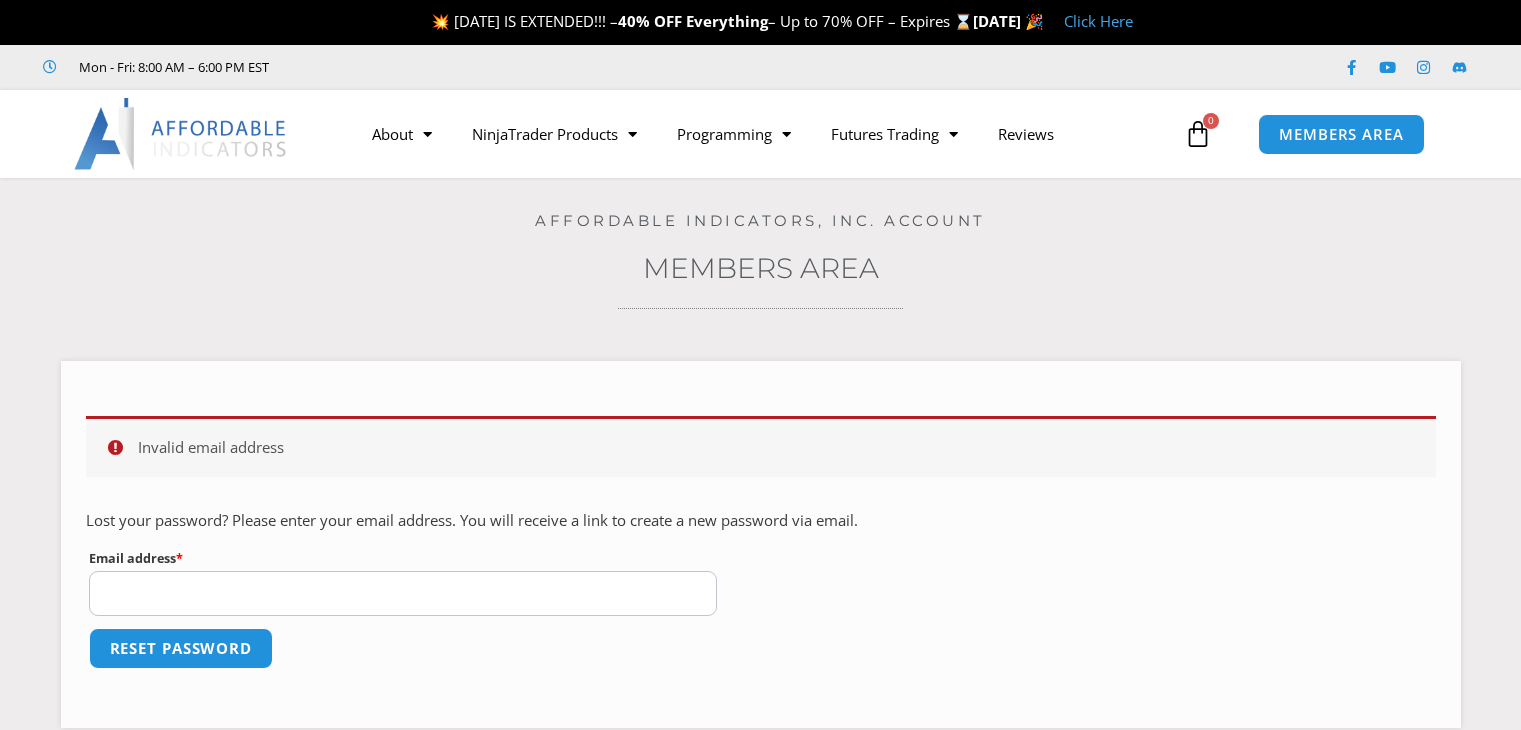 scroll, scrollTop: 0, scrollLeft: 0, axis: both 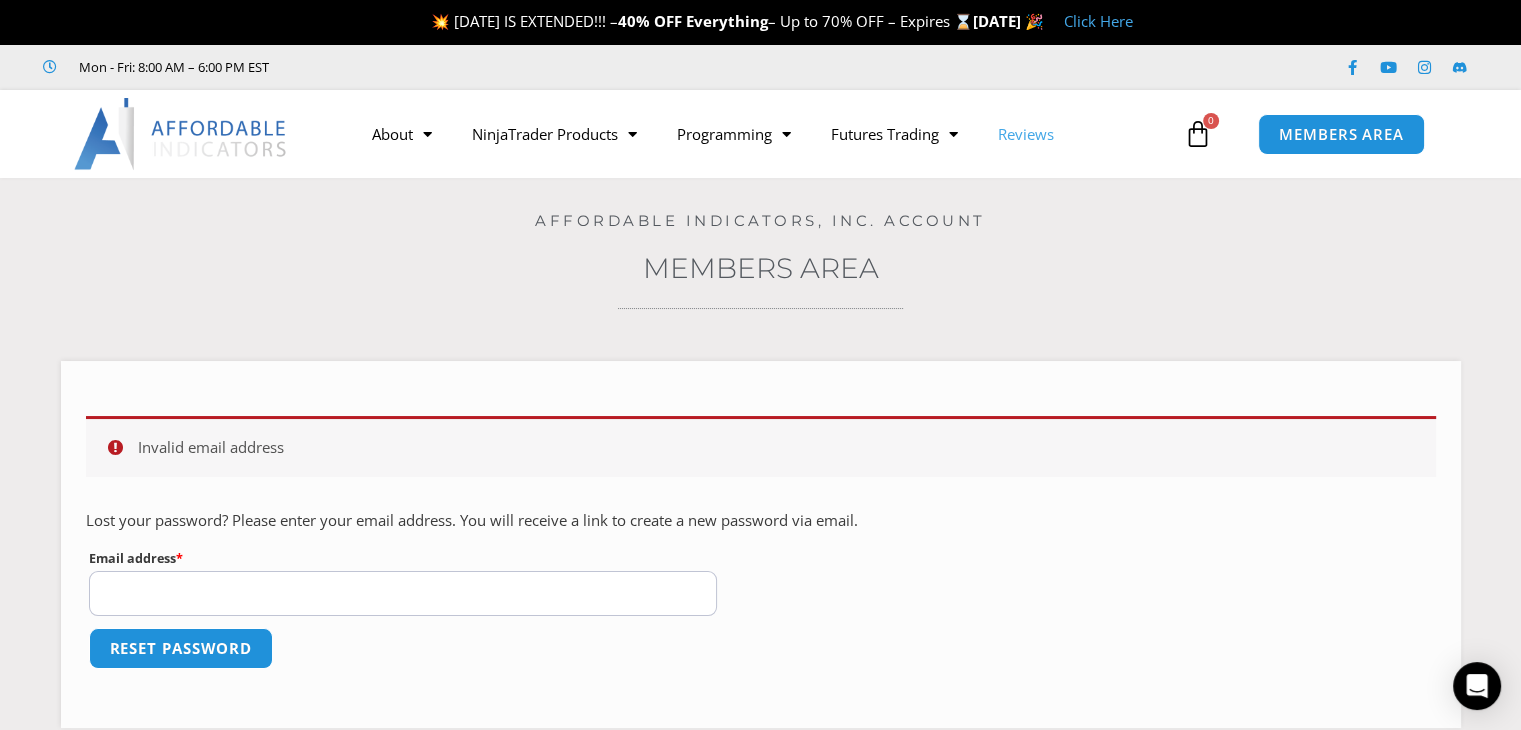 click on "Reviews" 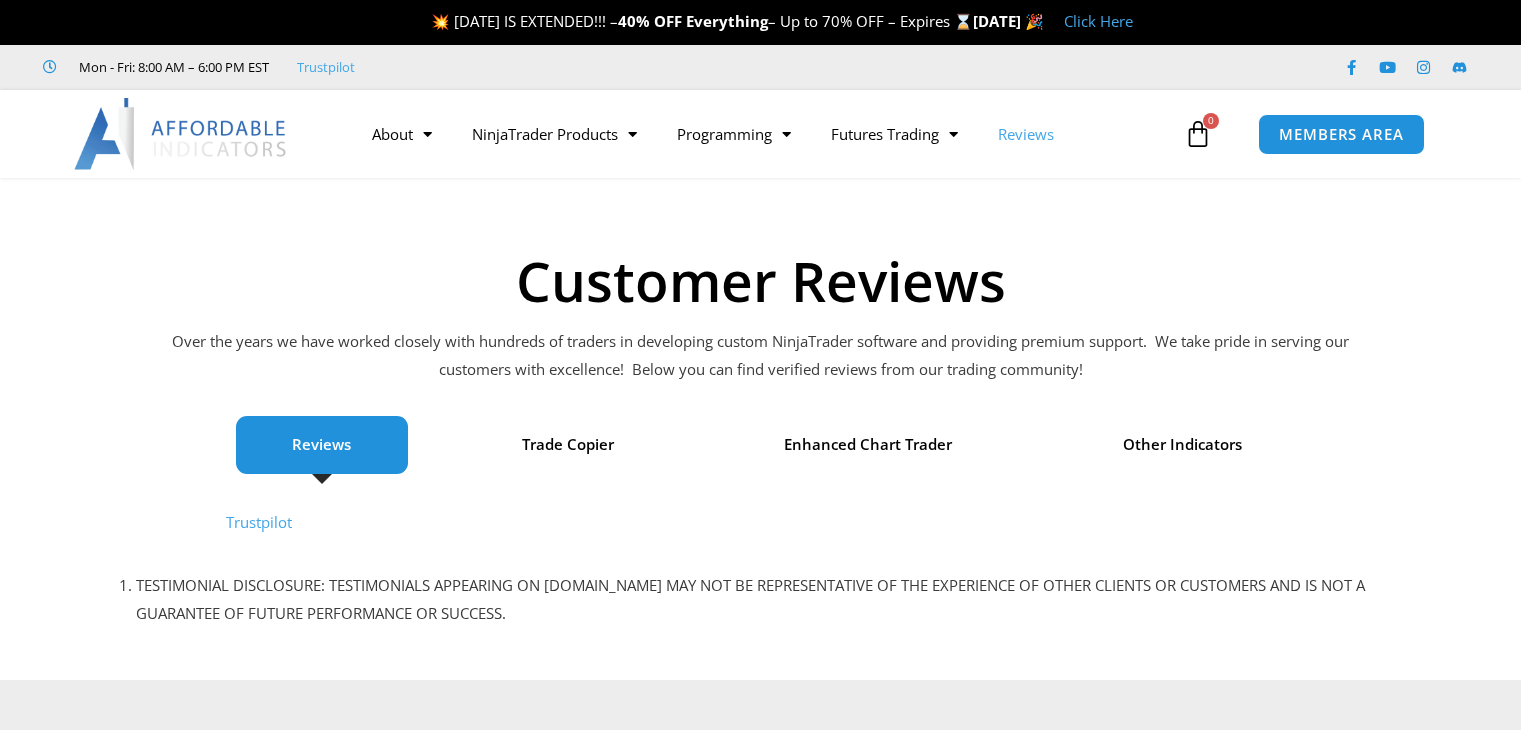 scroll, scrollTop: 0, scrollLeft: 0, axis: both 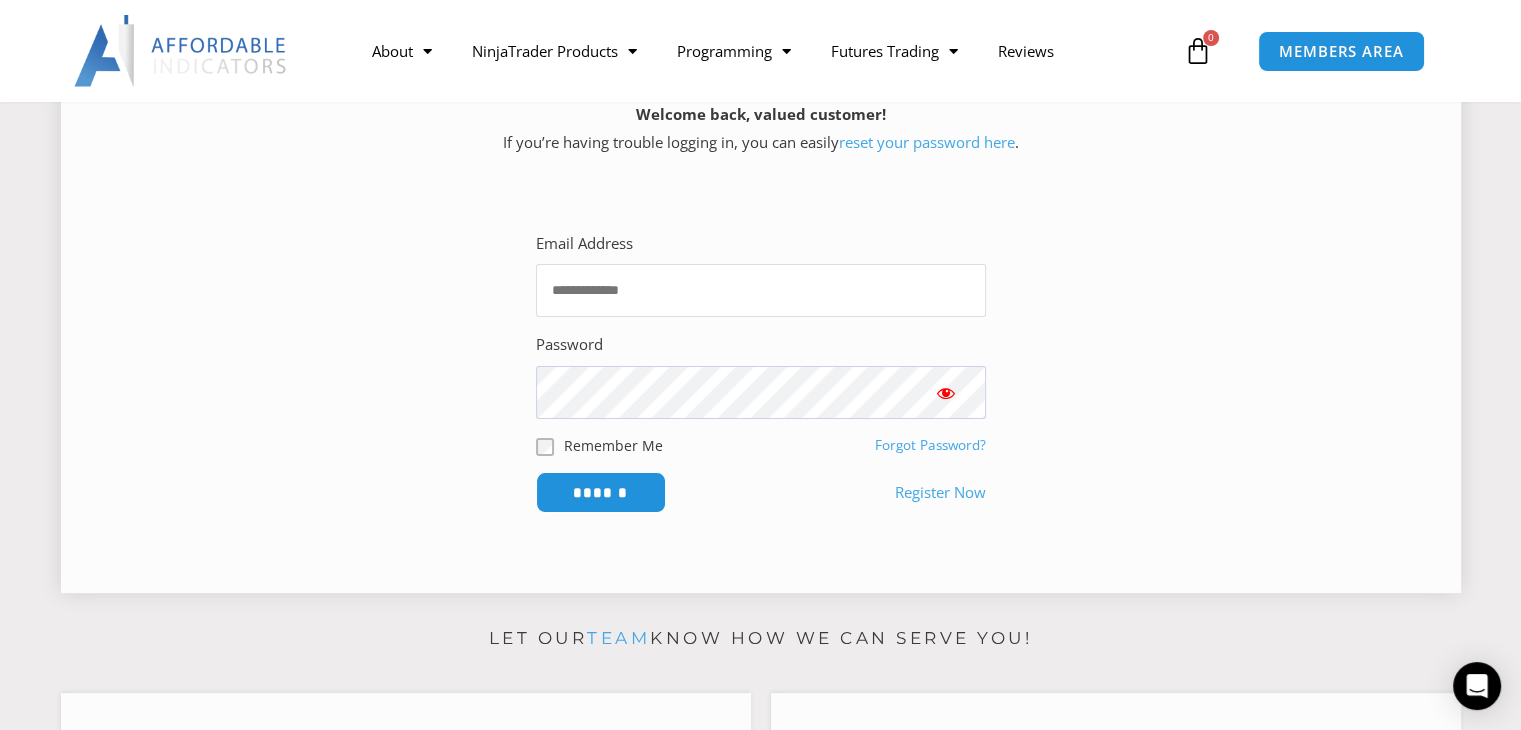 click on "Email Address" at bounding box center [761, 290] 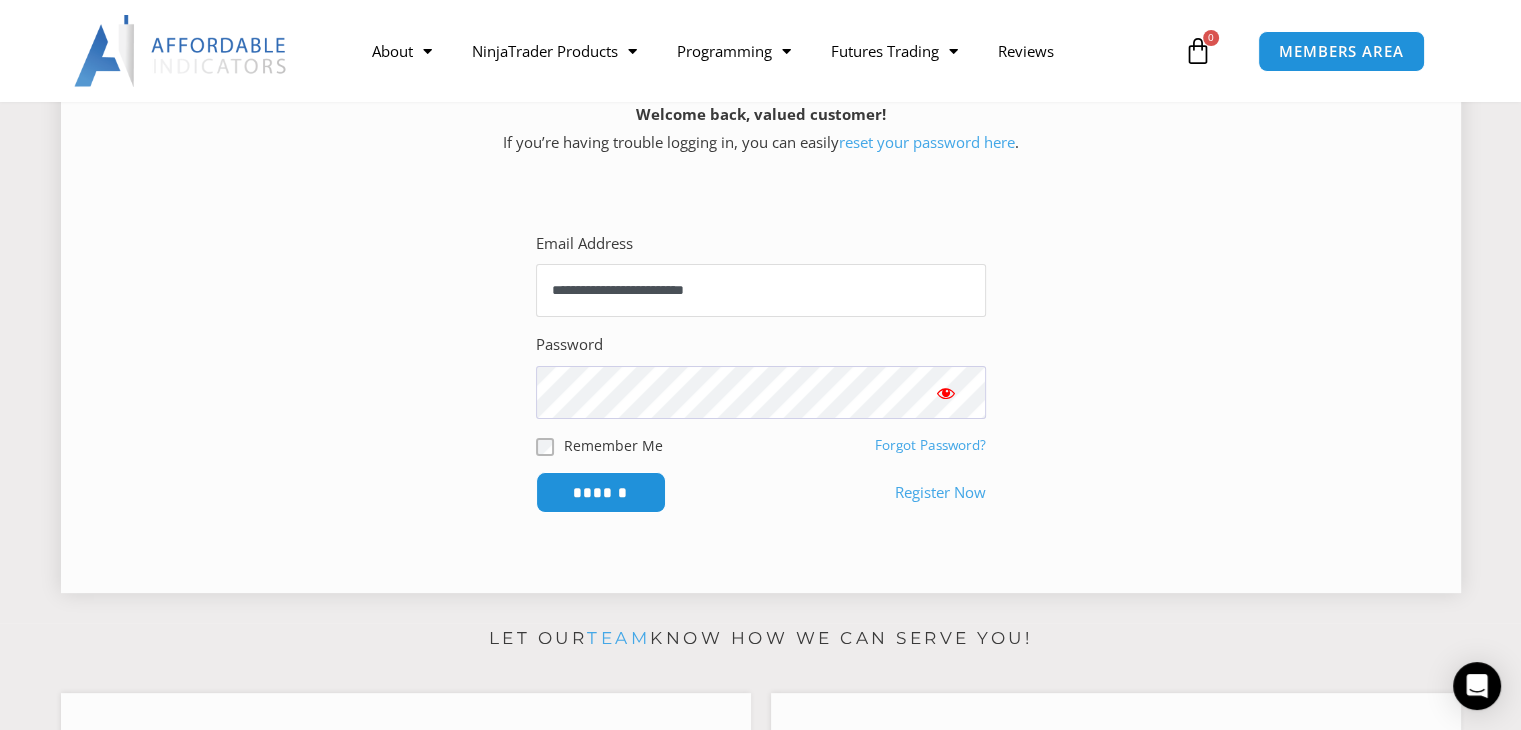 type on "**********" 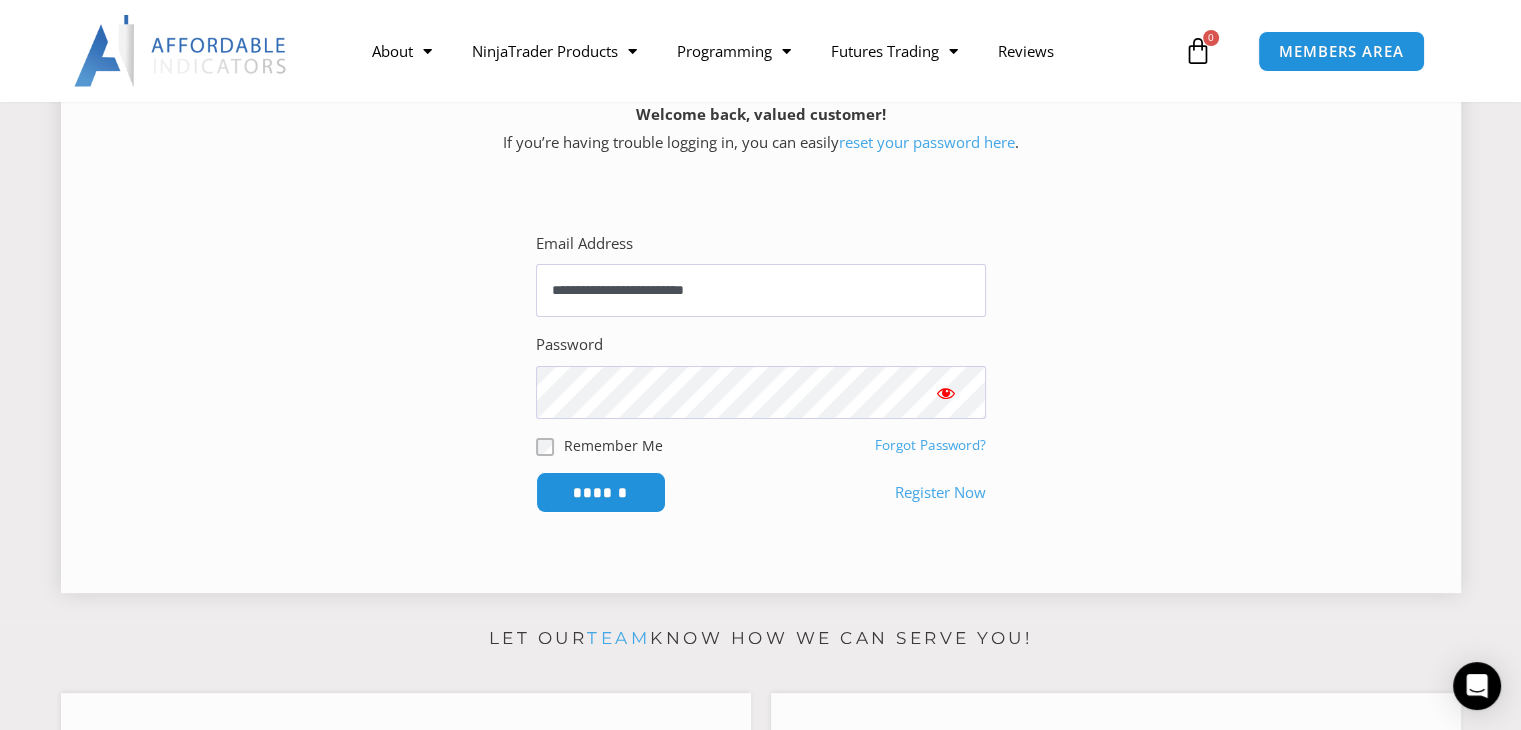 click at bounding box center (946, 393) 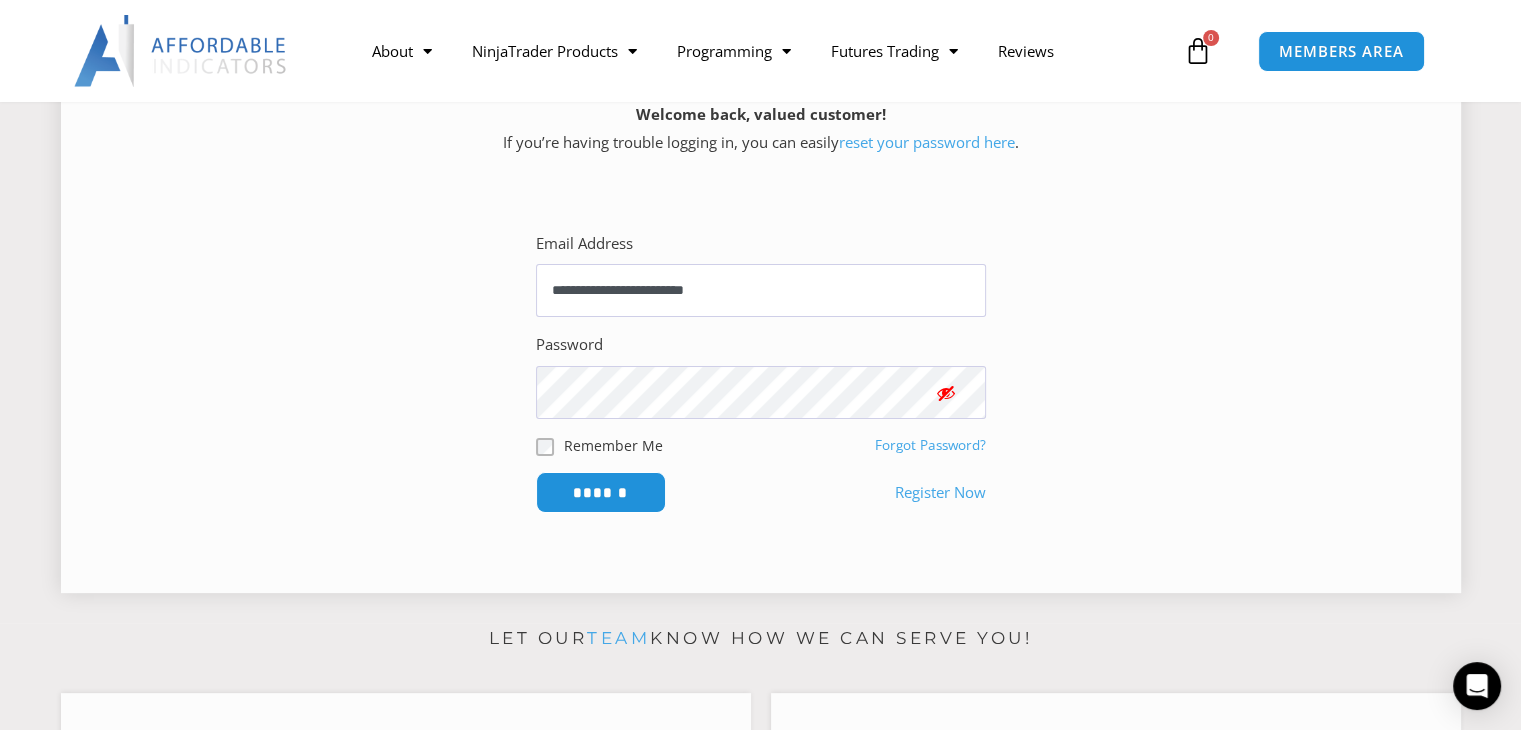 type 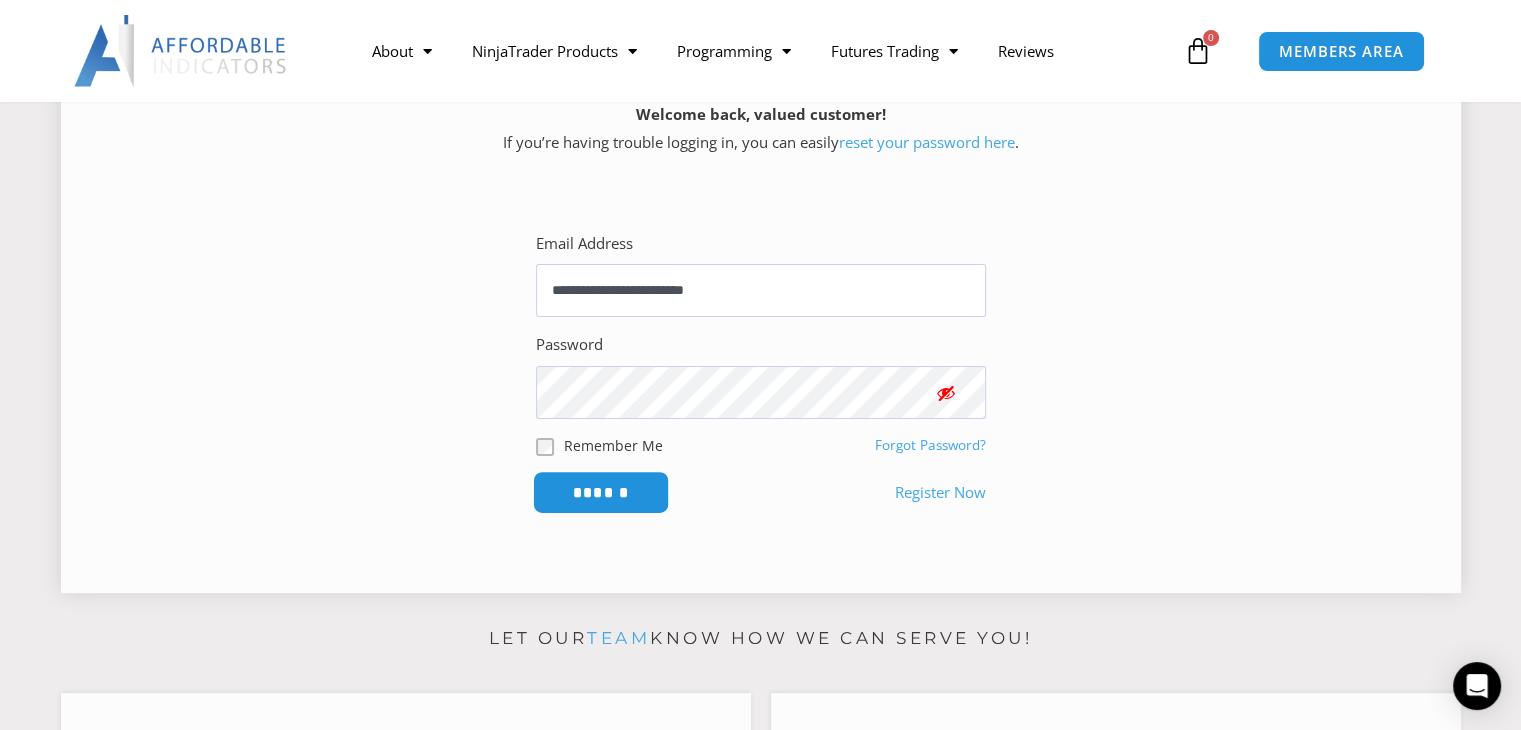 click on "******" at bounding box center [600, 492] 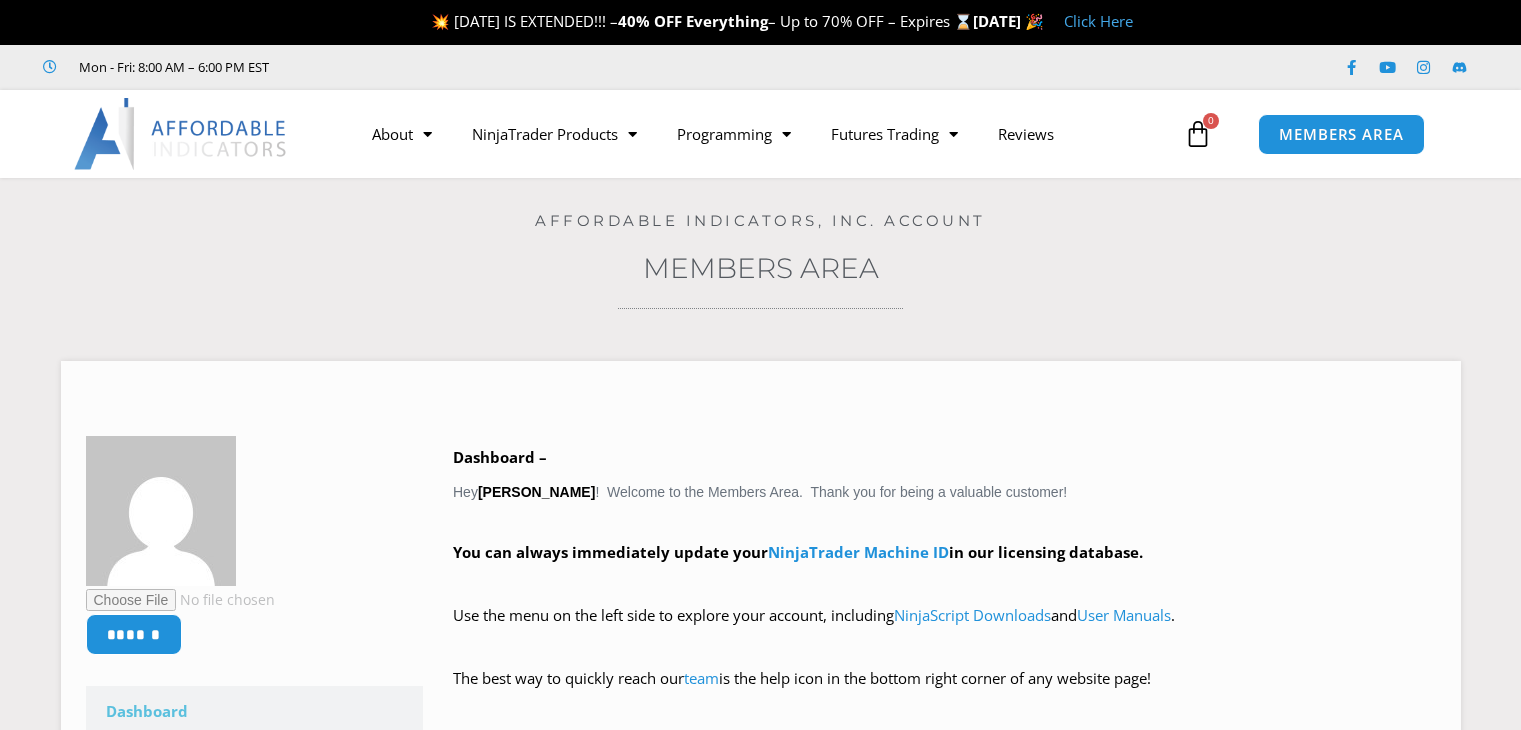 scroll, scrollTop: 0, scrollLeft: 0, axis: both 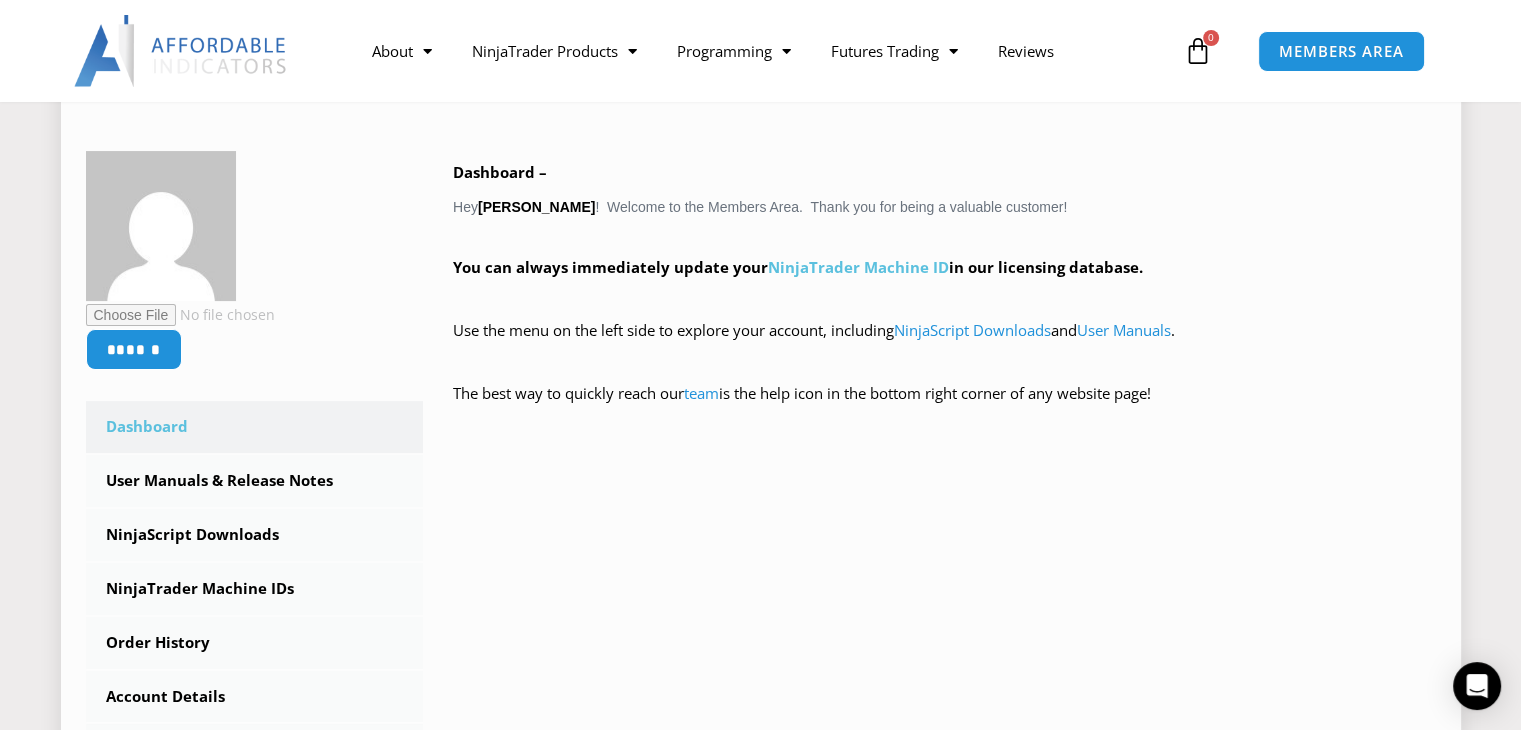 click on "NinjaTrader Machine ID" at bounding box center [858, 267] 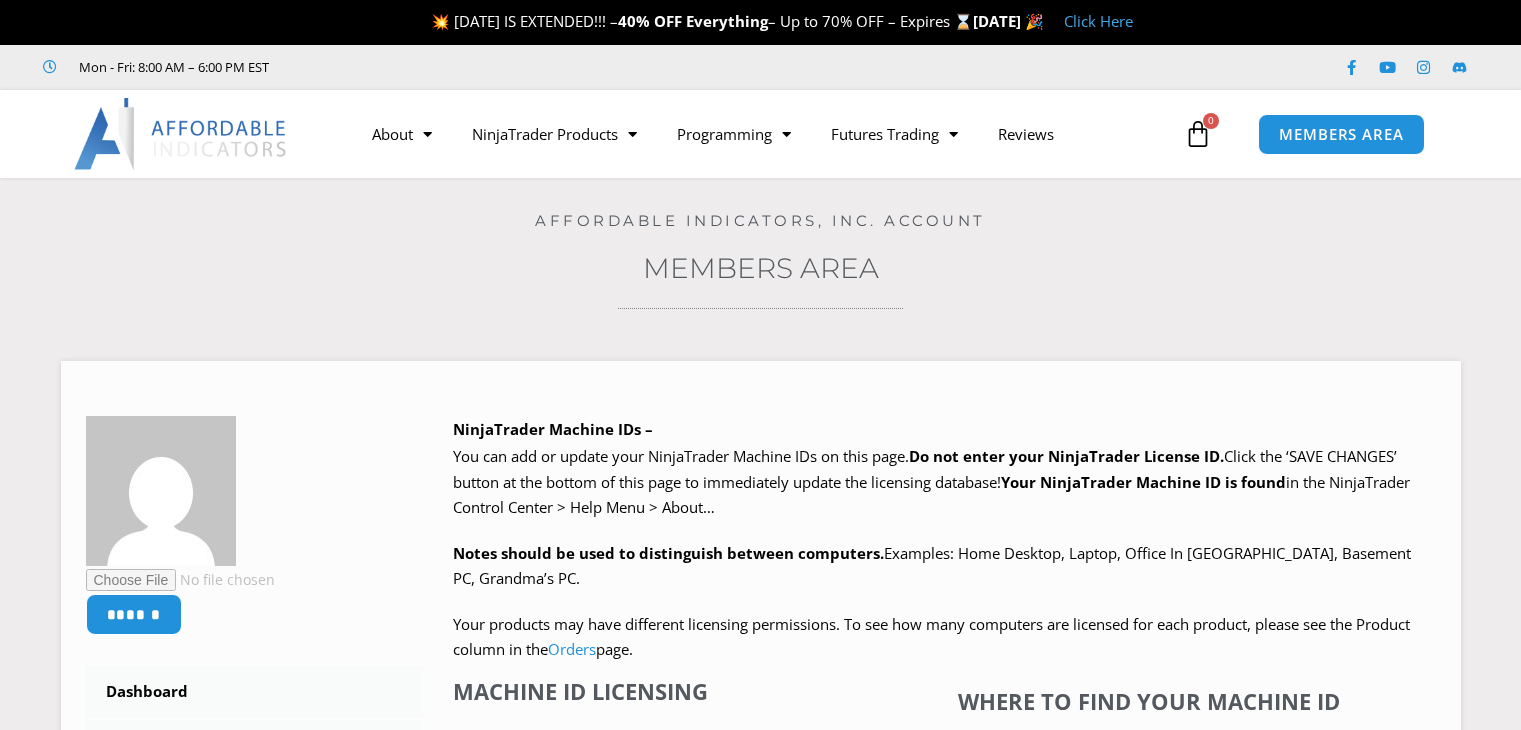 scroll, scrollTop: 0, scrollLeft: 0, axis: both 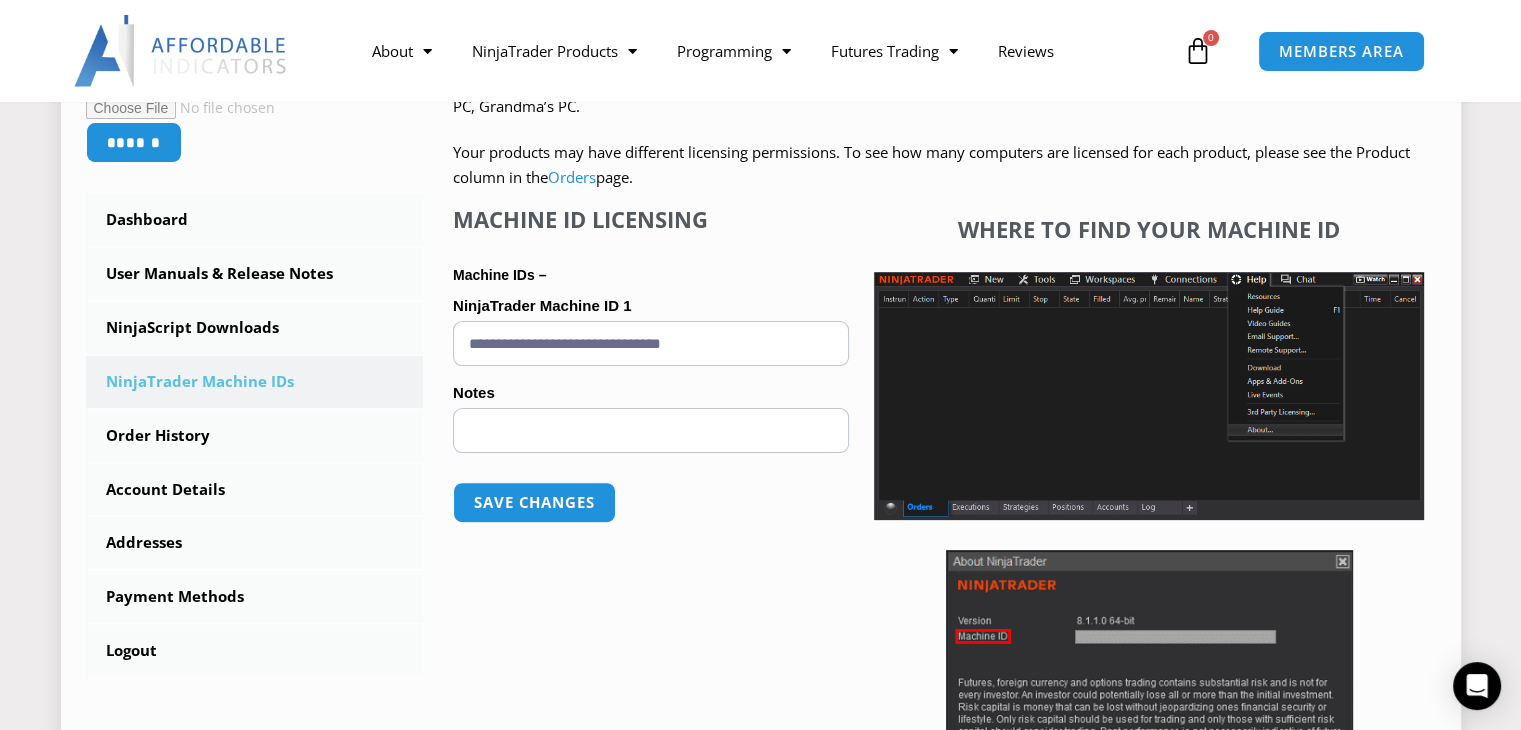click on "**********" at bounding box center (651, 343) 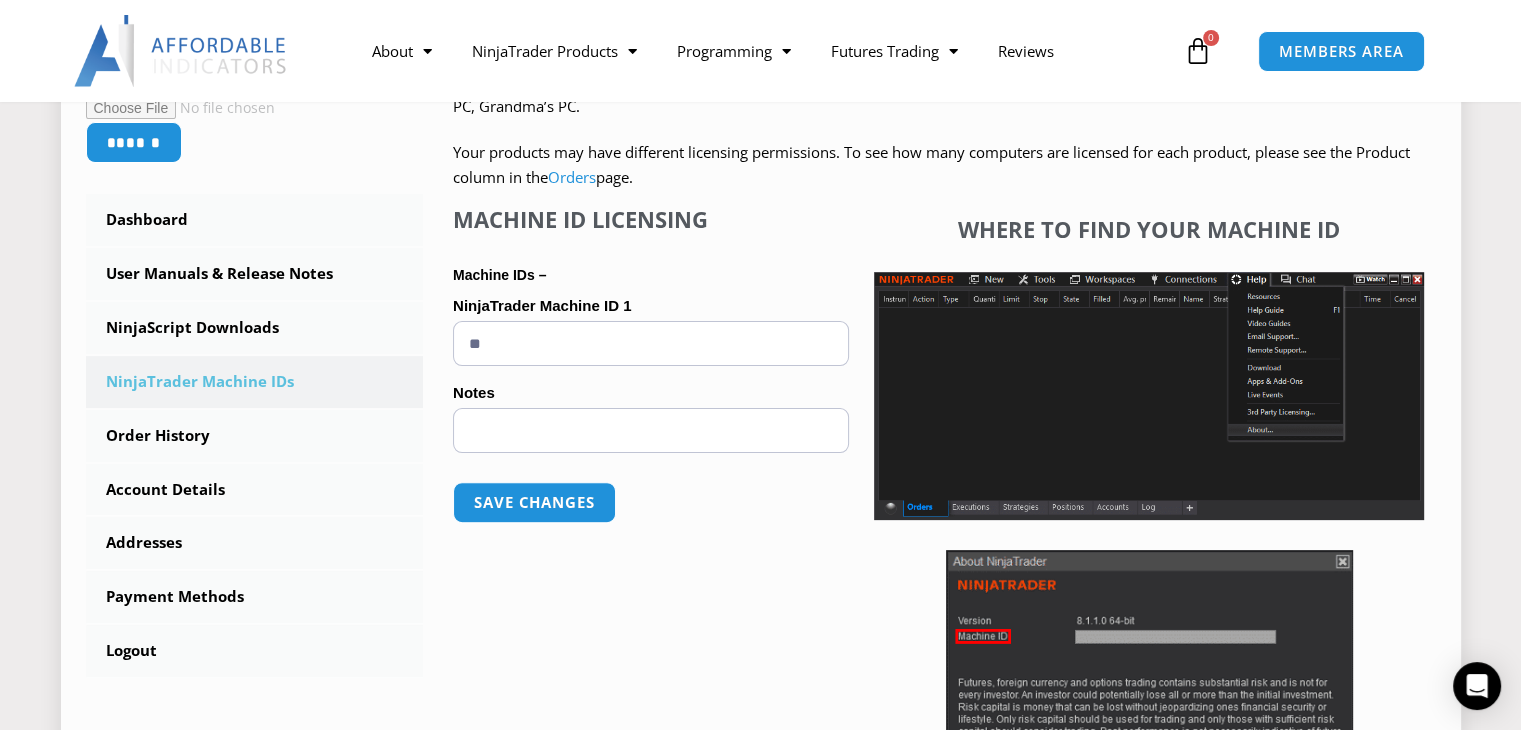 type on "*" 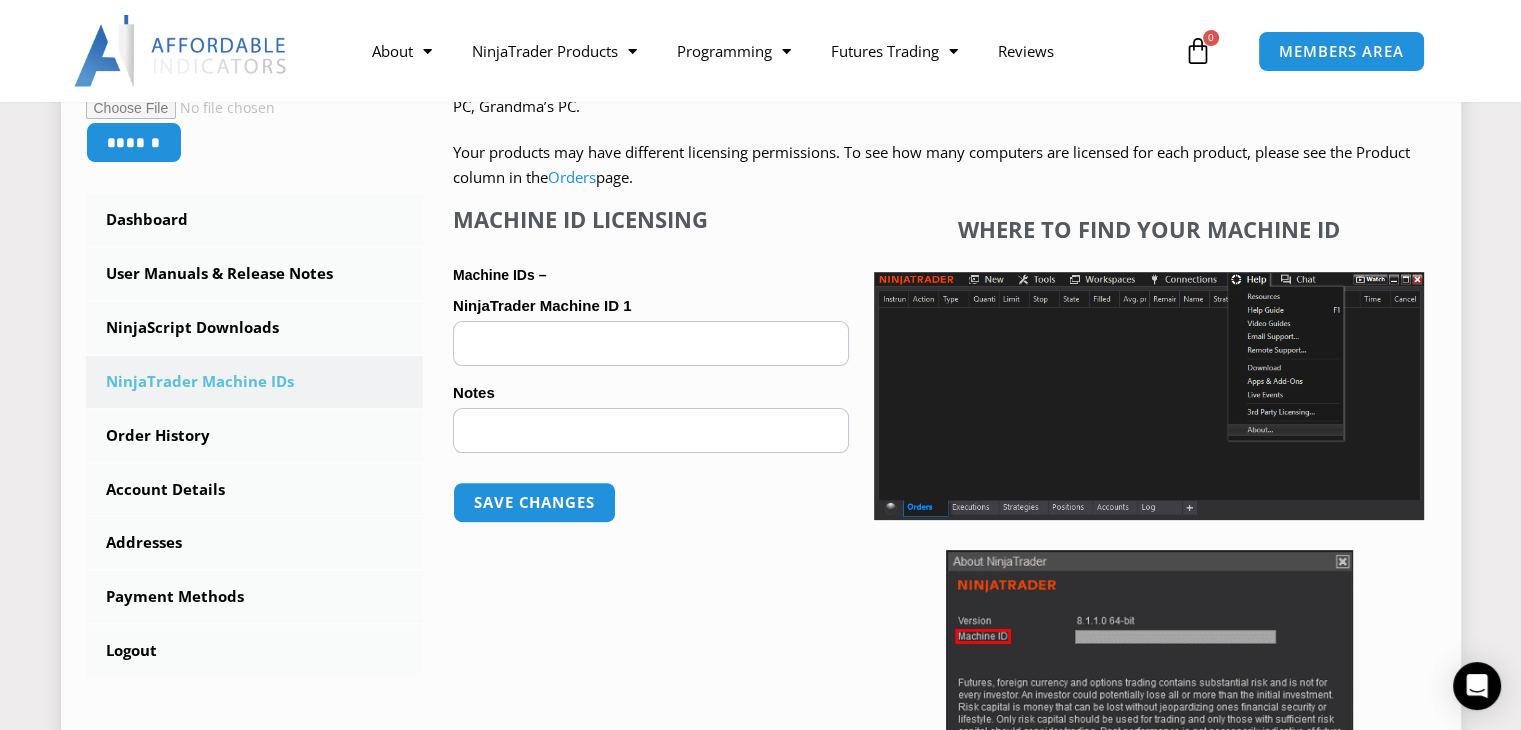 paste on "**********" 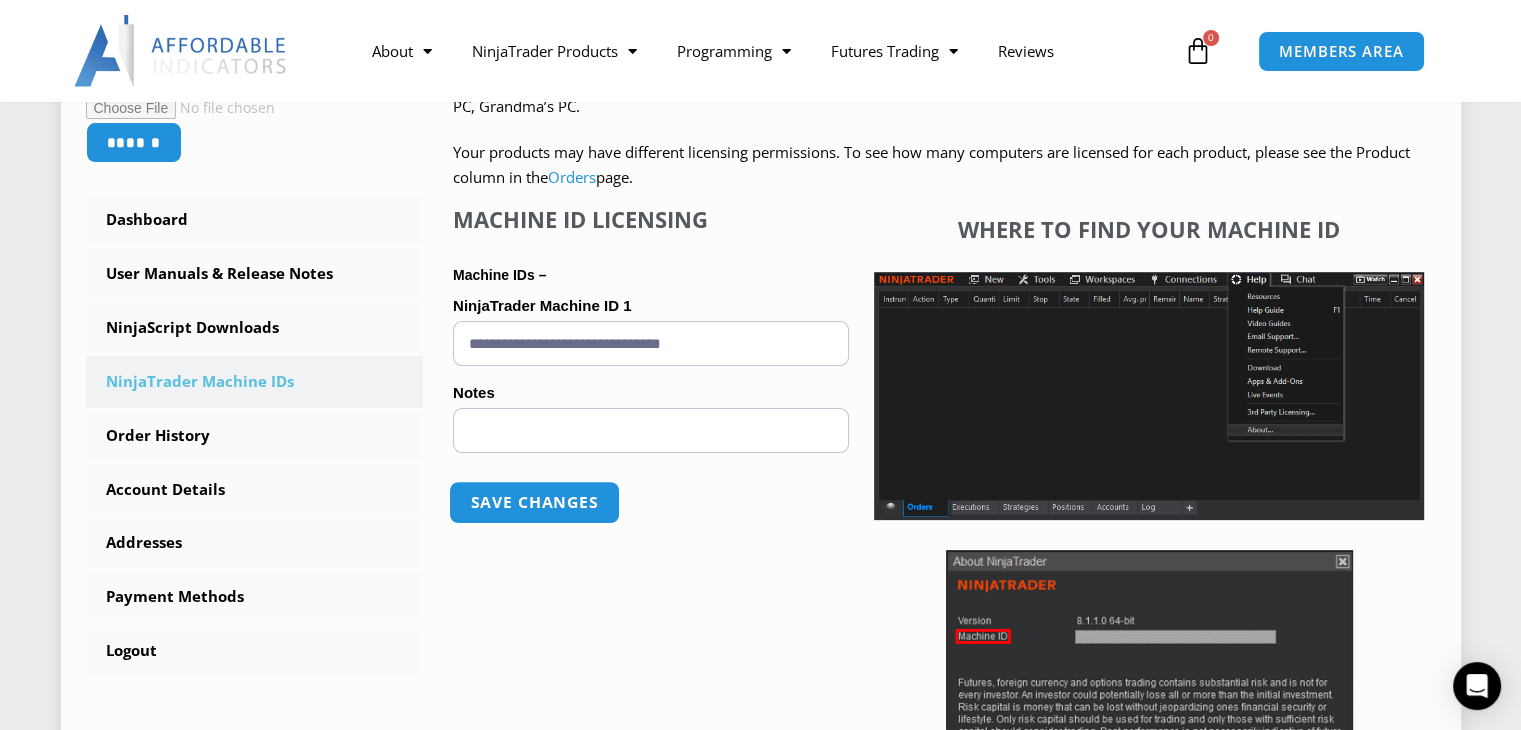 type on "**********" 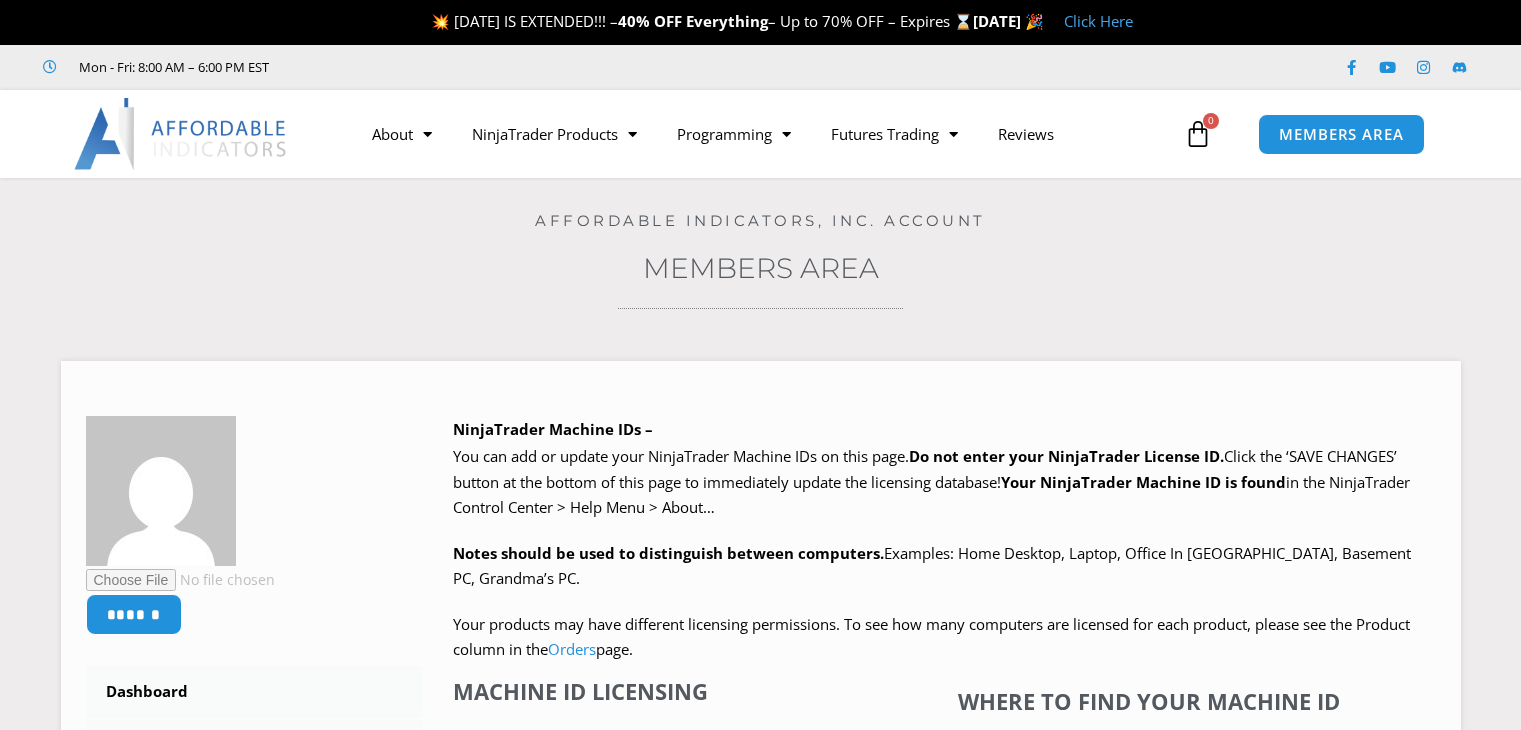 scroll, scrollTop: 0, scrollLeft: 0, axis: both 